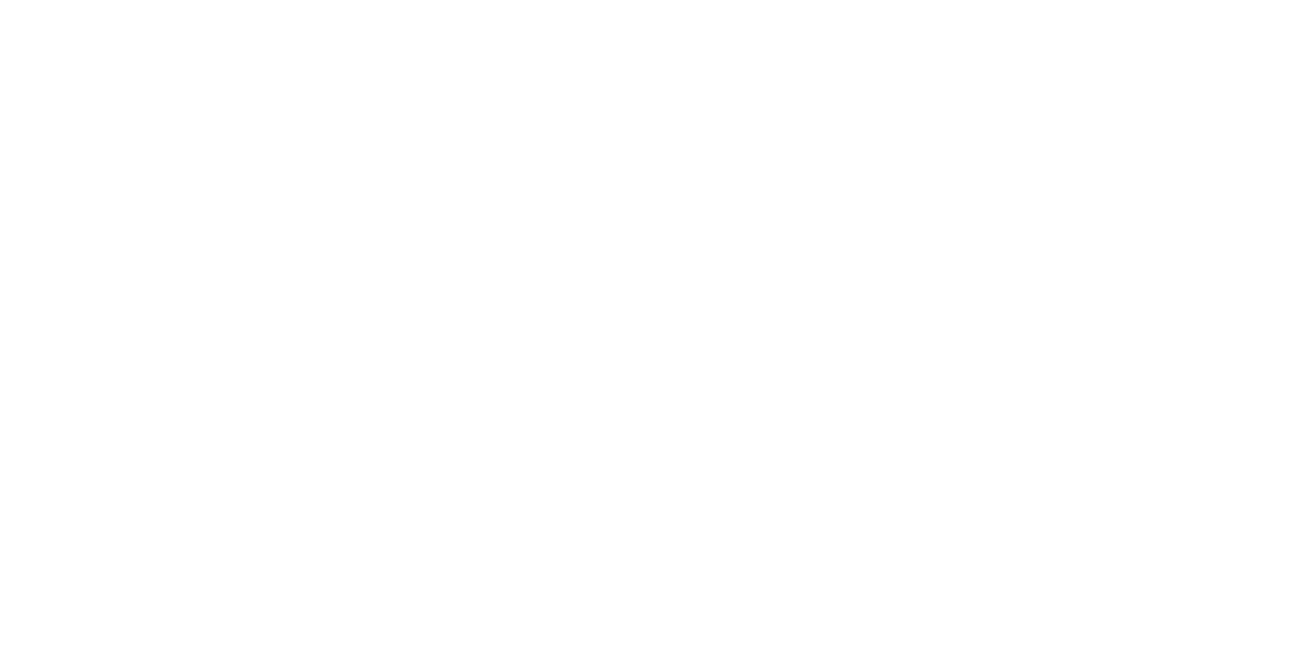 scroll, scrollTop: 0, scrollLeft: 0, axis: both 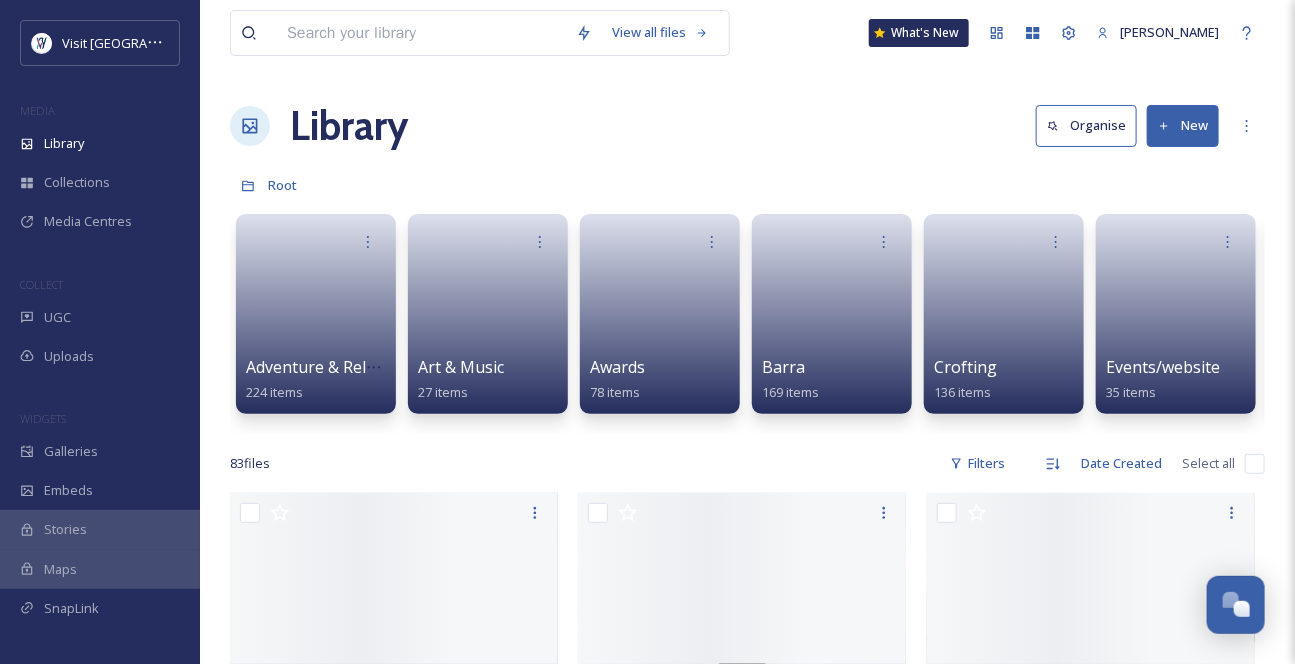 click at bounding box center (421, 33) 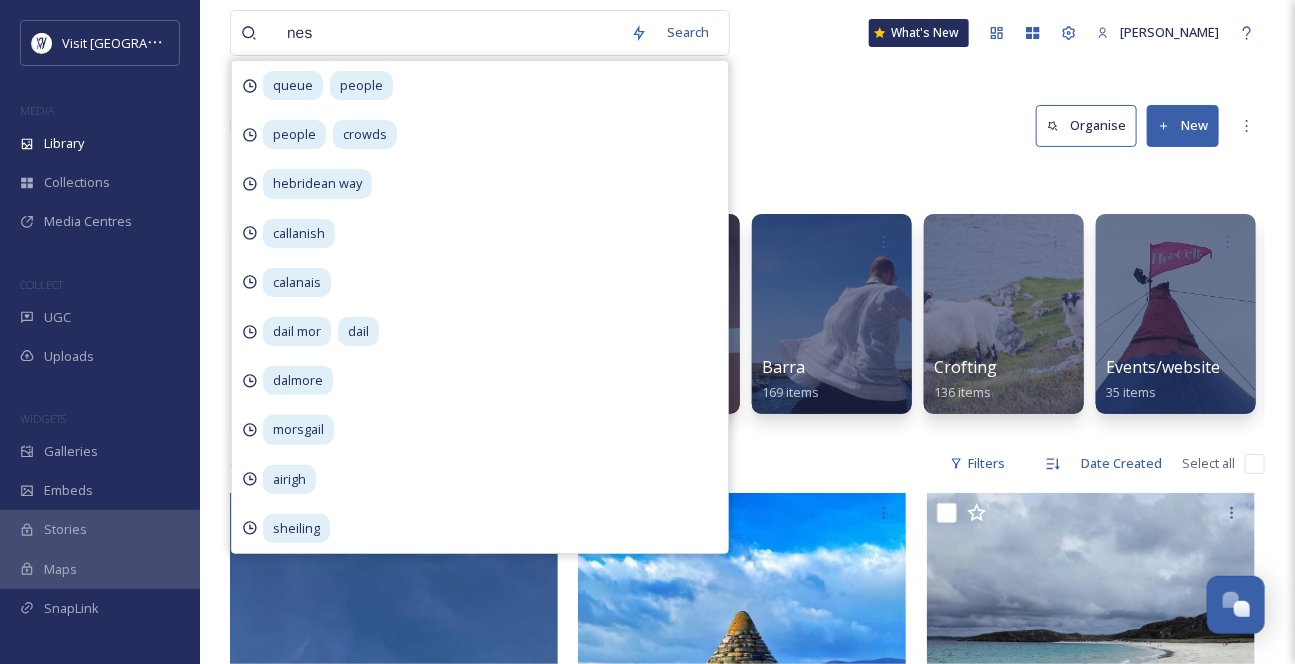 type on "ness" 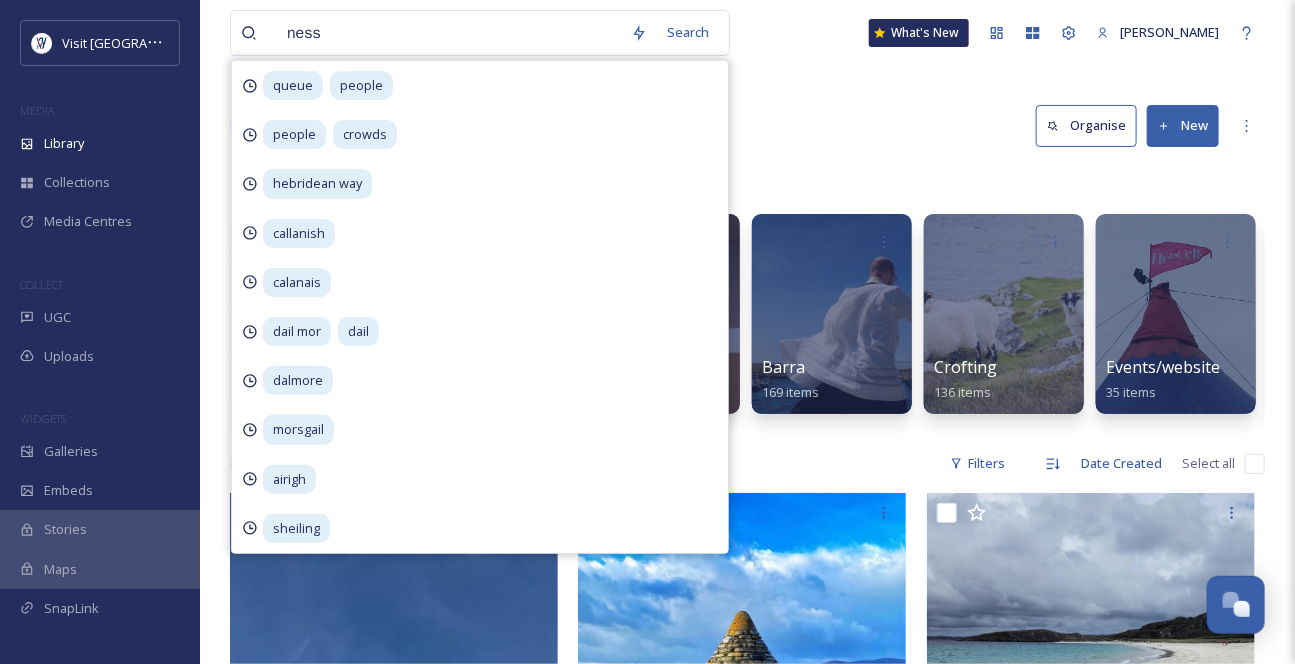 type 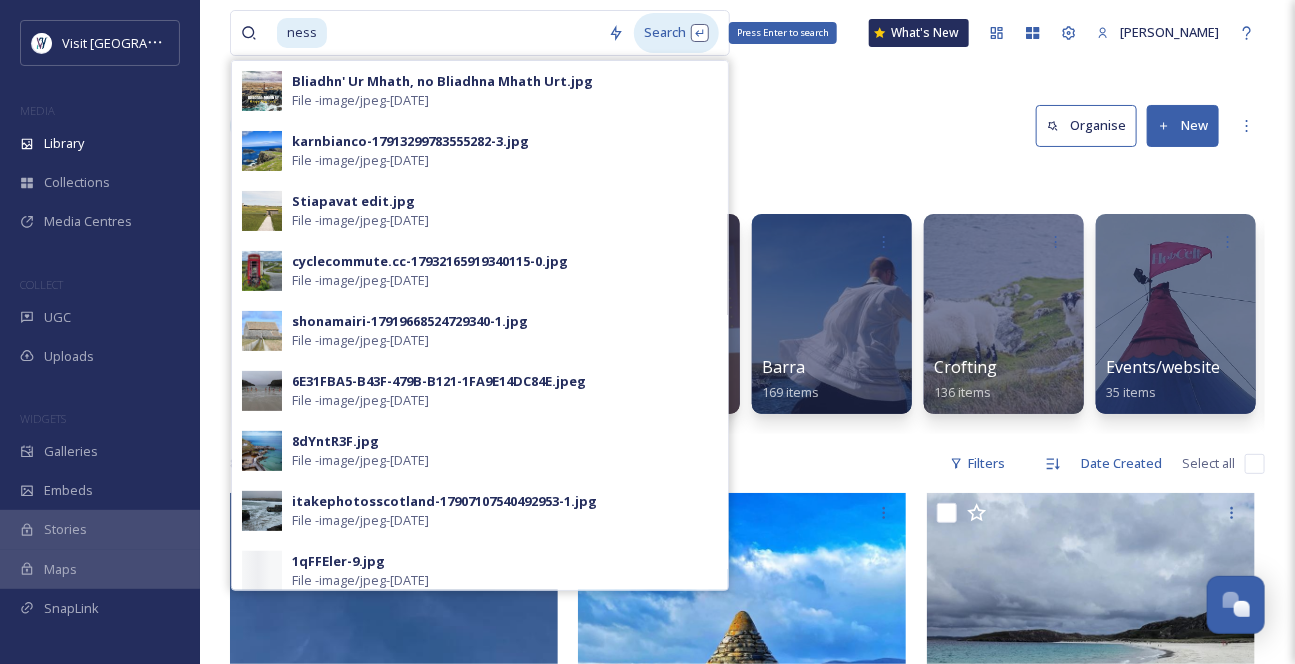 click on "Search Press Enter to search" at bounding box center [676, 32] 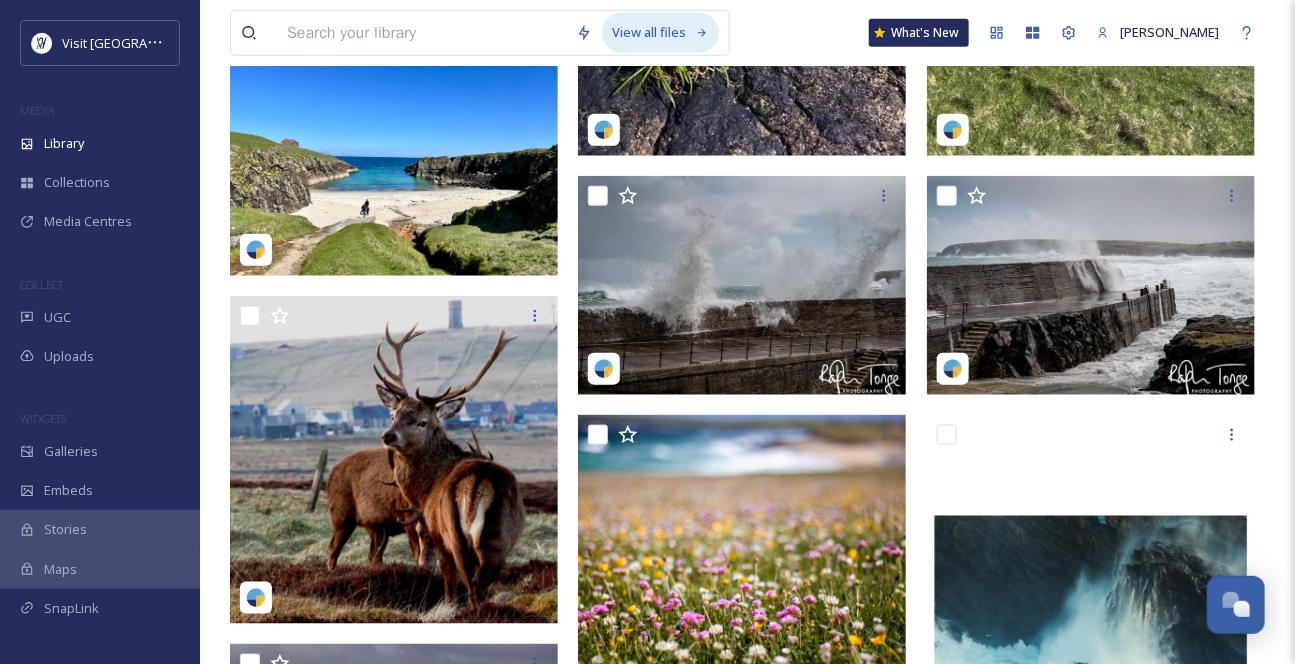 scroll, scrollTop: 454, scrollLeft: 0, axis: vertical 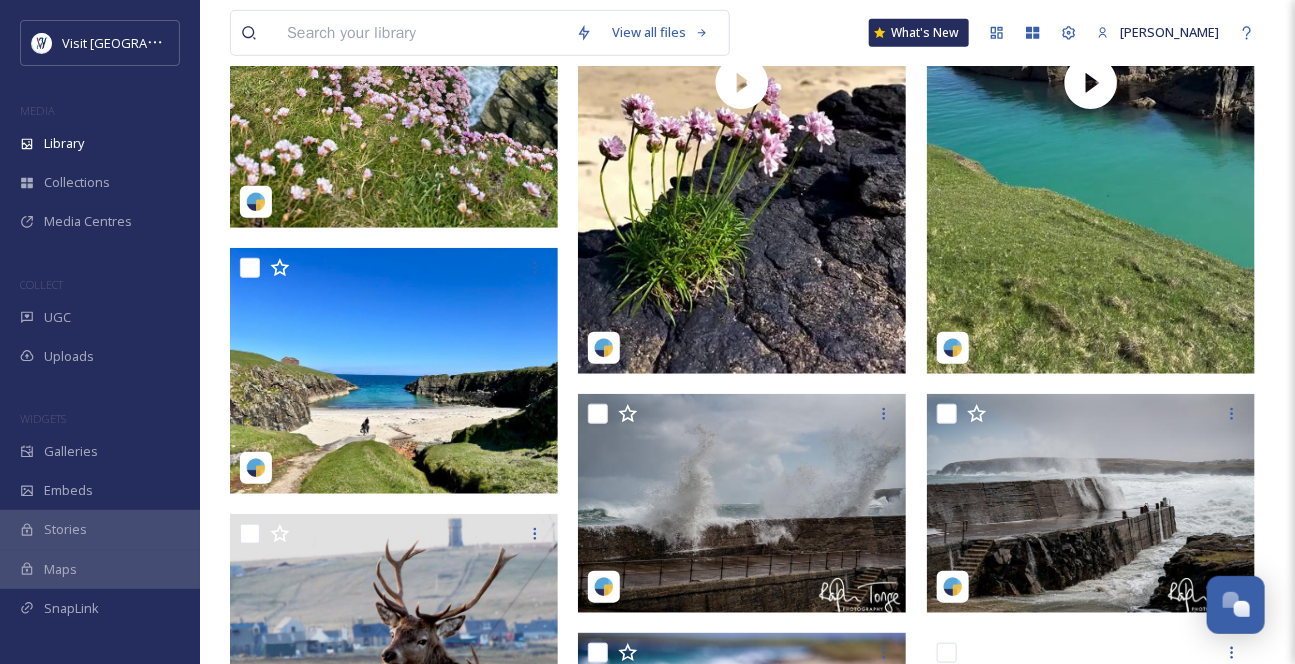 click at bounding box center (421, 33) 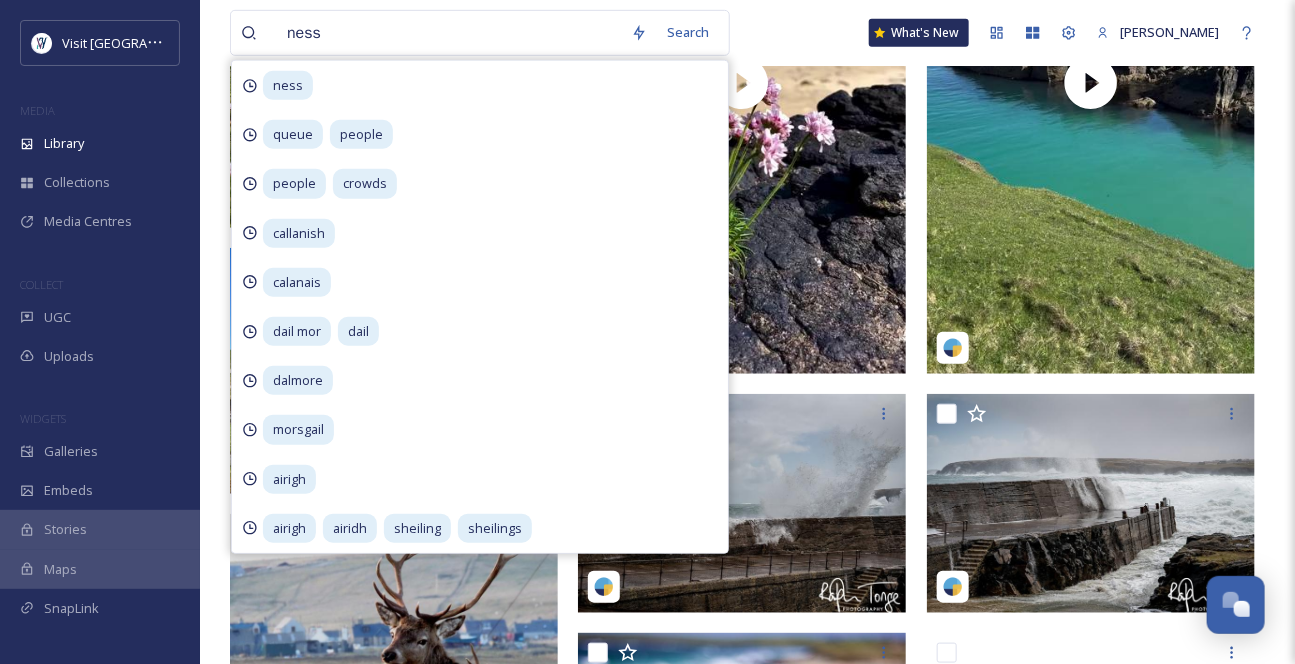 type on "ness" 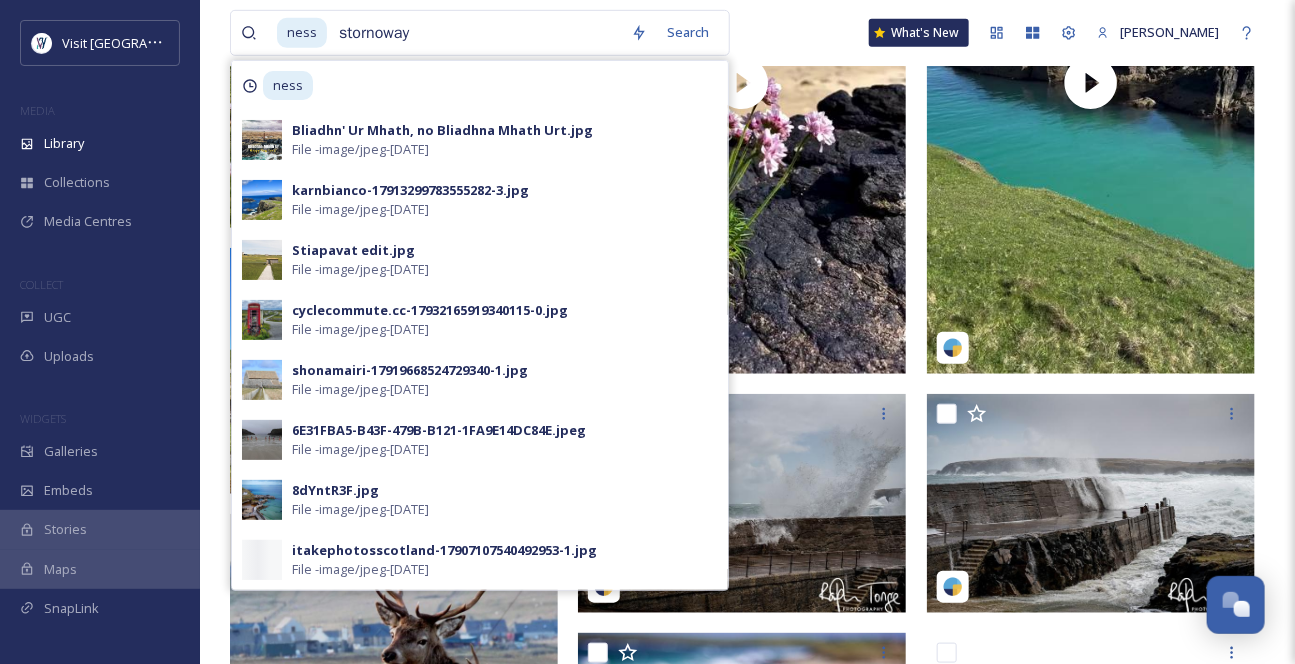 type on "stornoway" 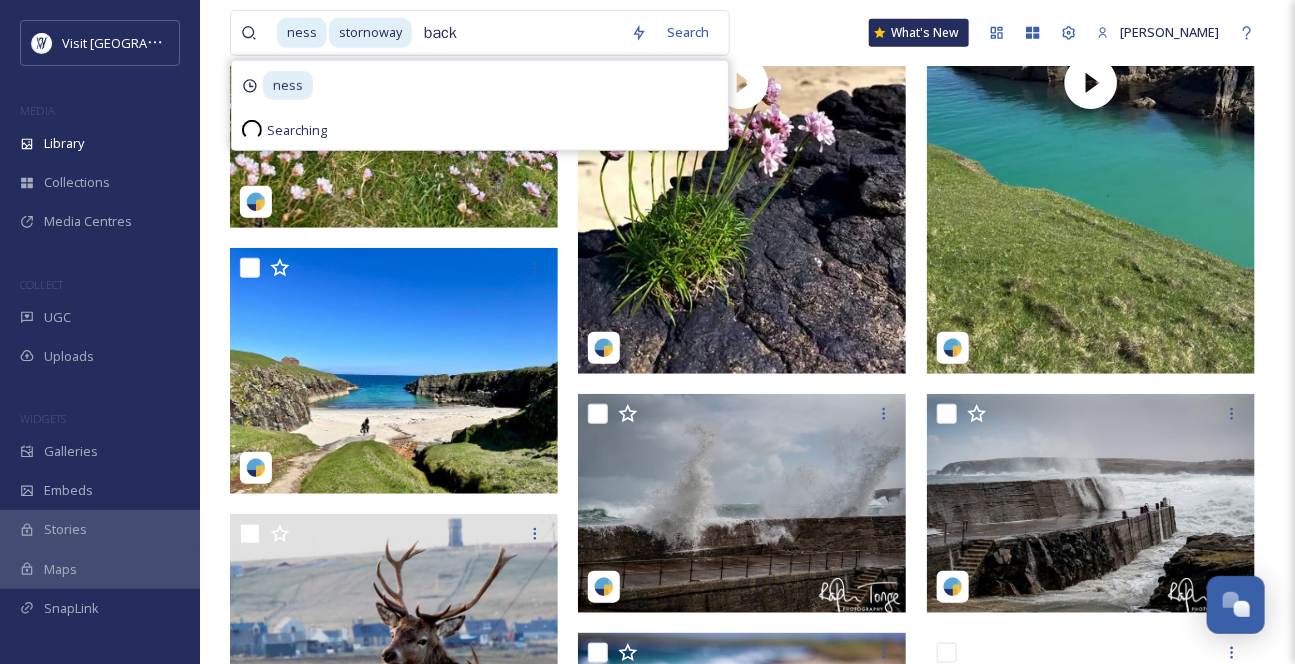 type on "back" 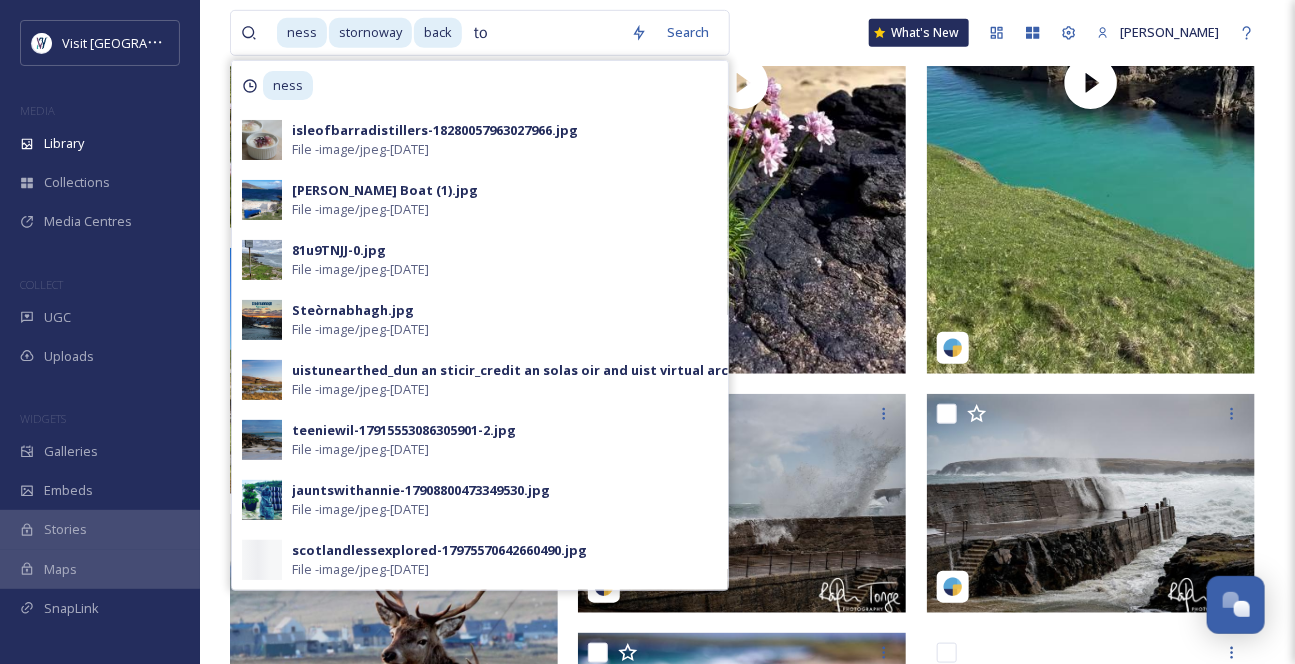type on "t" 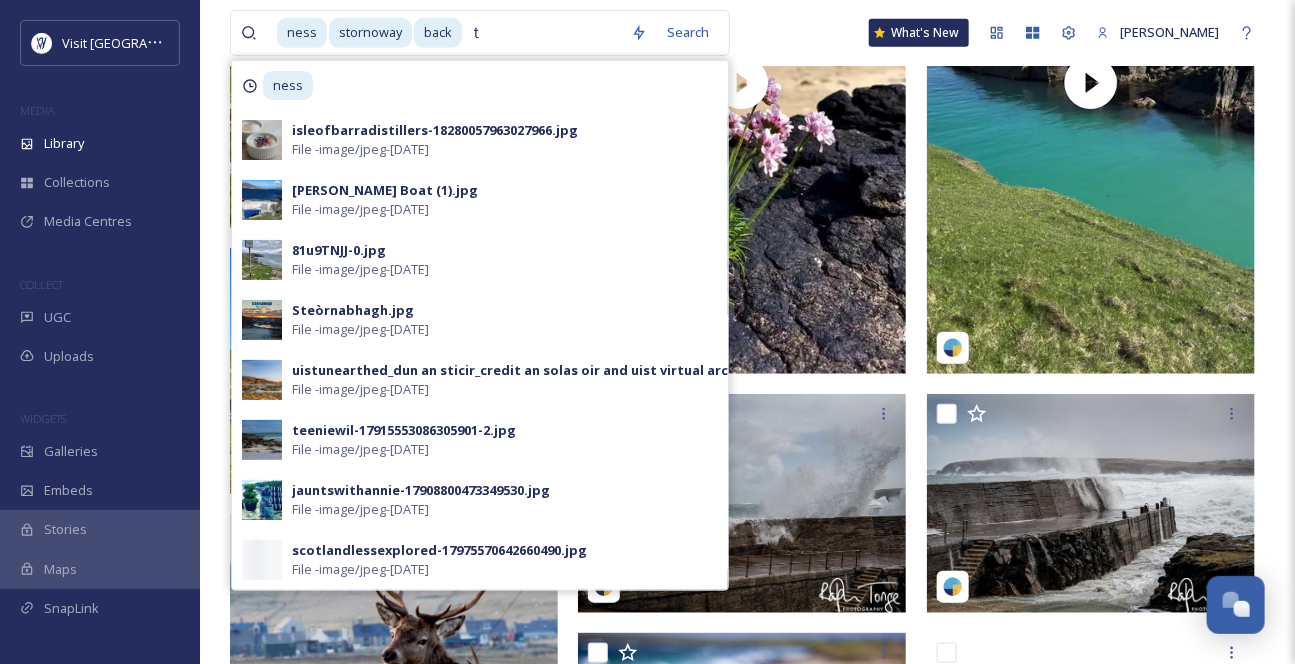 type 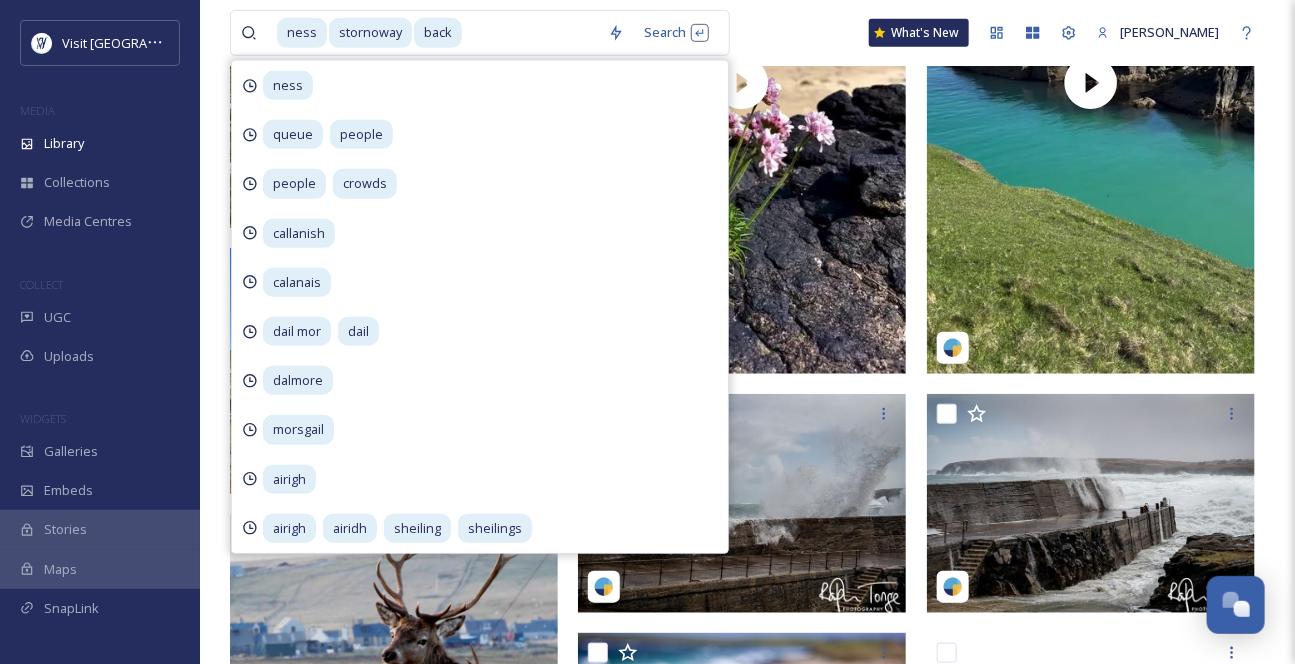 scroll, scrollTop: 0, scrollLeft: 0, axis: both 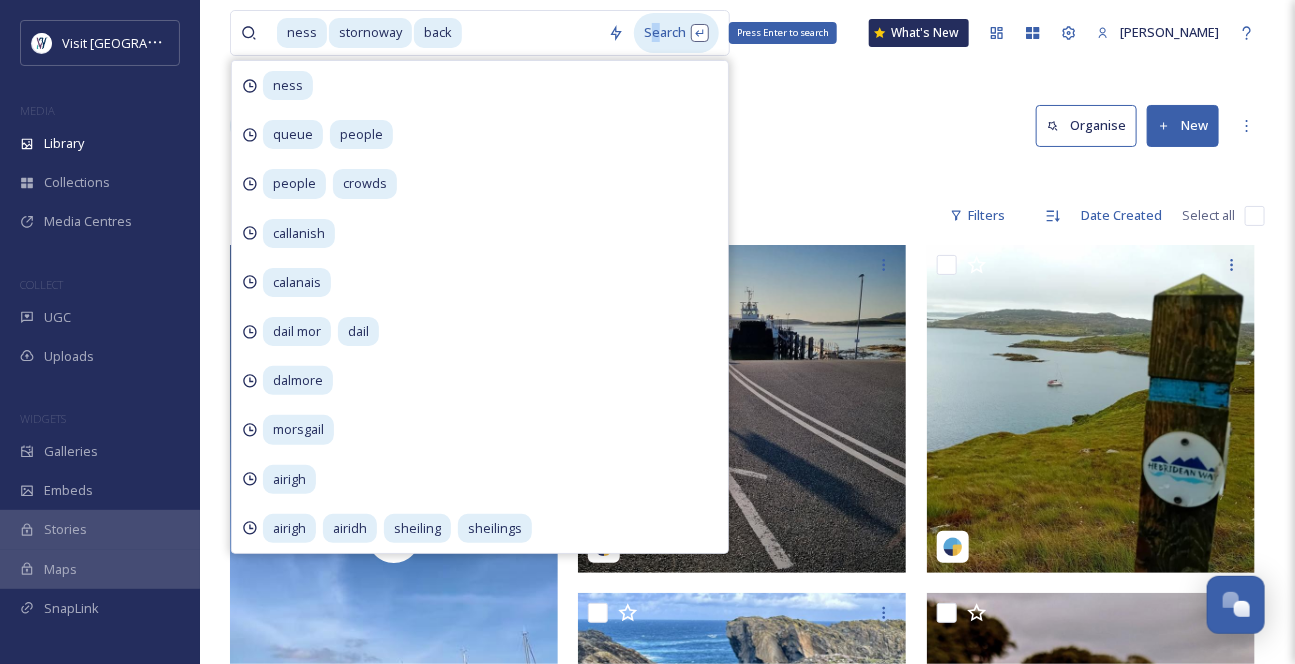 click on "Search Press Enter to search" at bounding box center (676, 32) 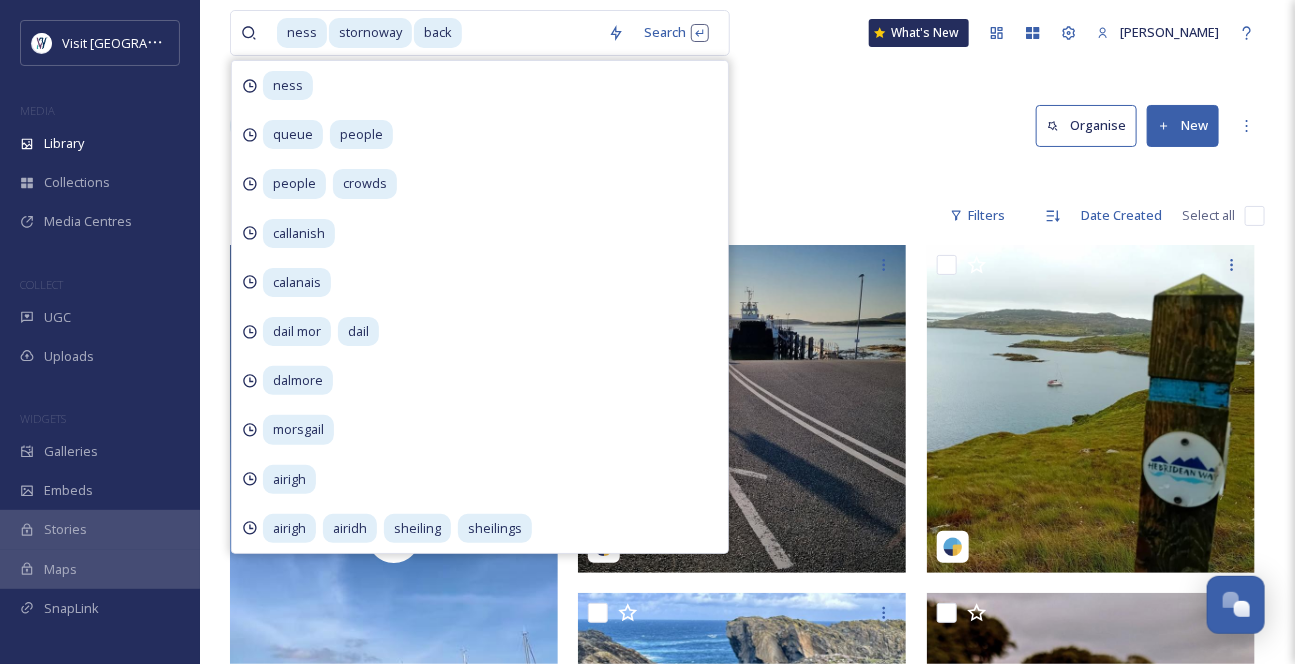 click at bounding box center (531, 33) 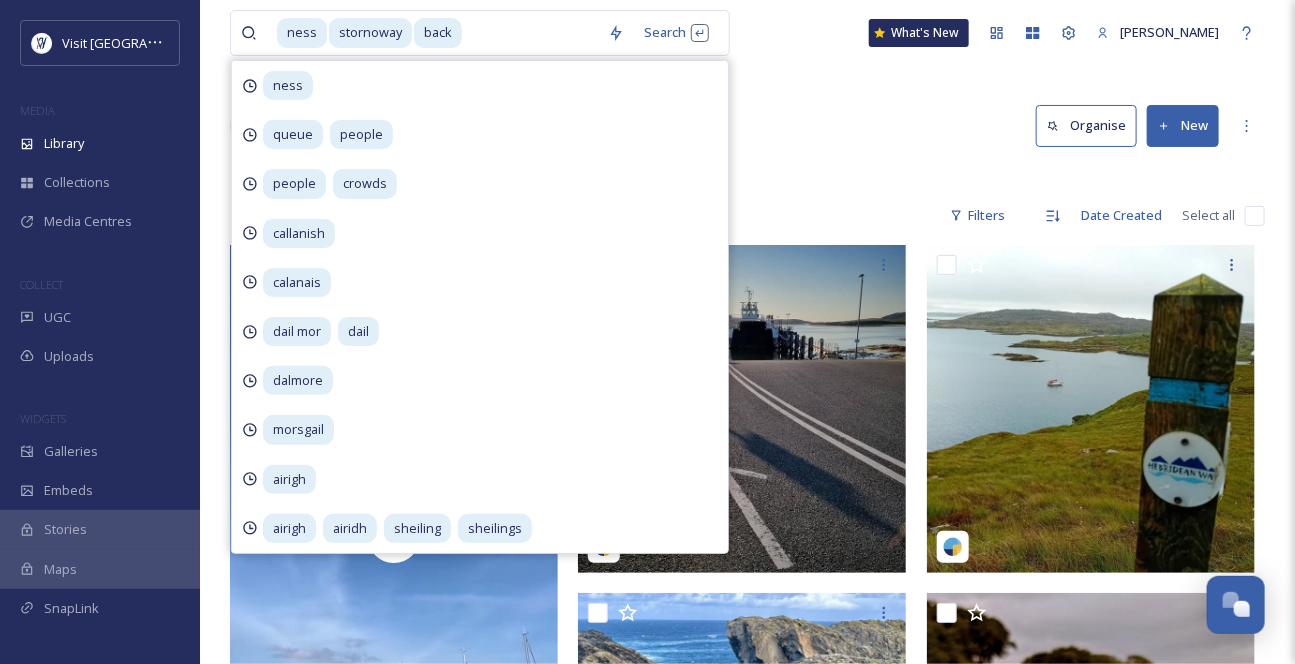 click on "Library Search Organise New" at bounding box center (747, 126) 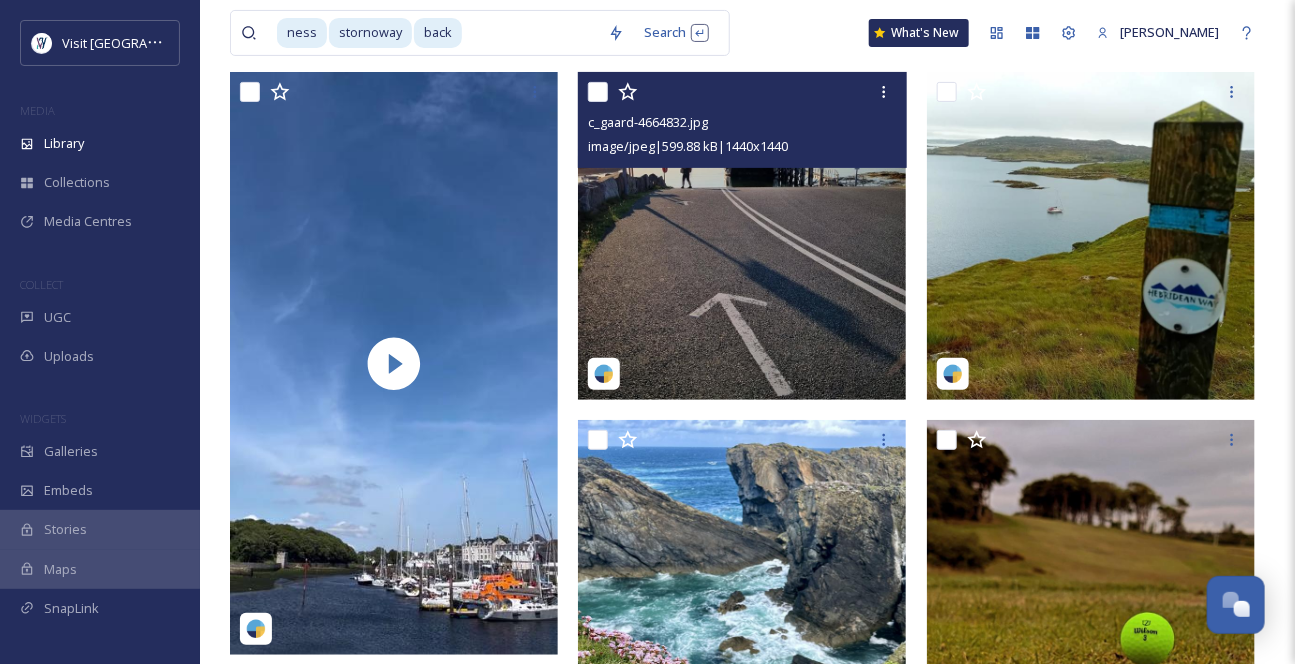 scroll, scrollTop: 0, scrollLeft: 0, axis: both 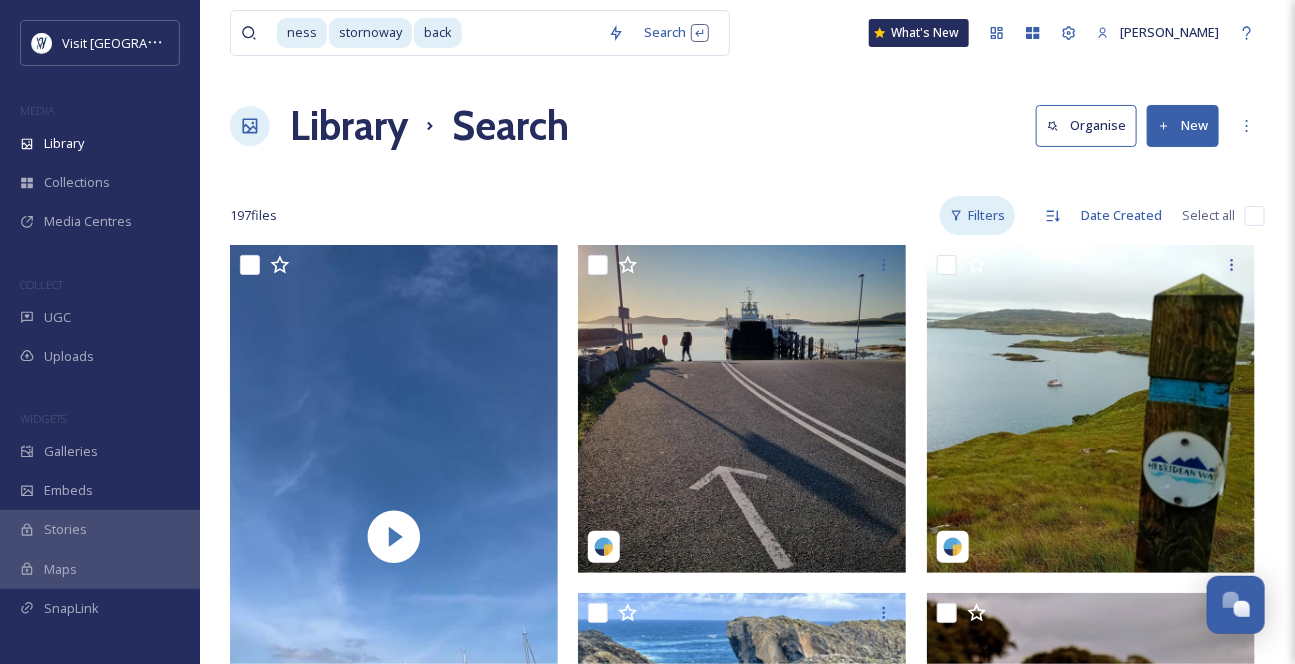 click on "Filters" at bounding box center [977, 215] 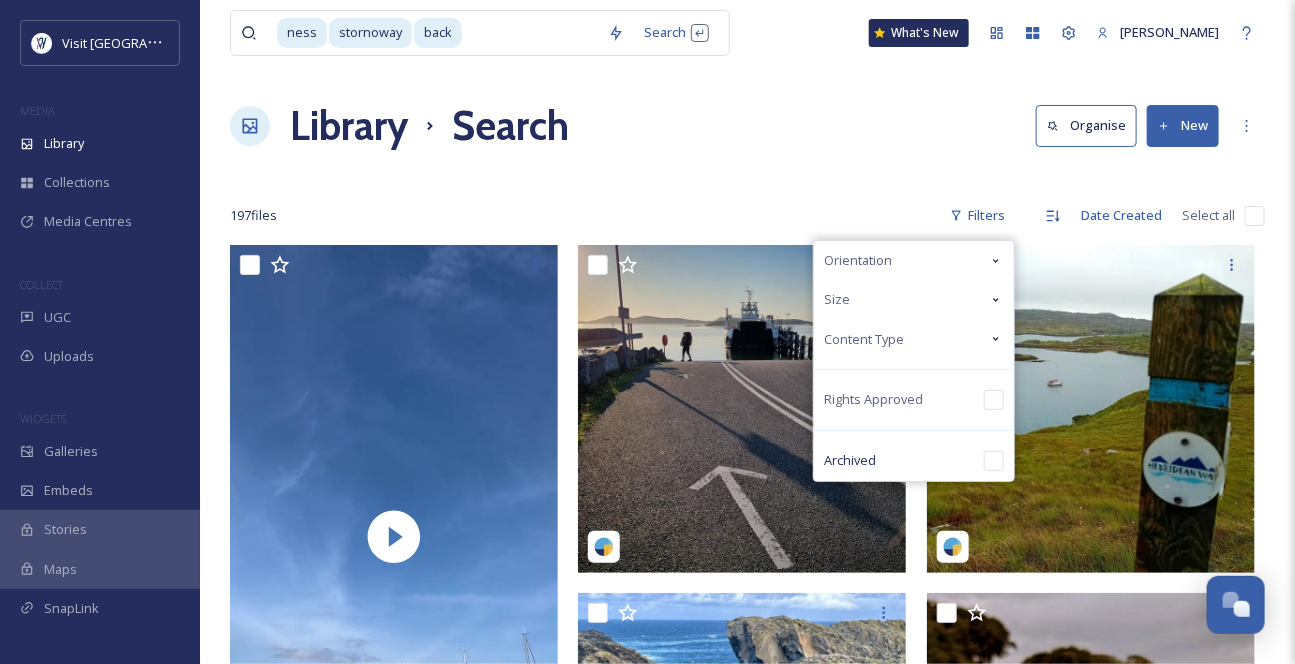 click 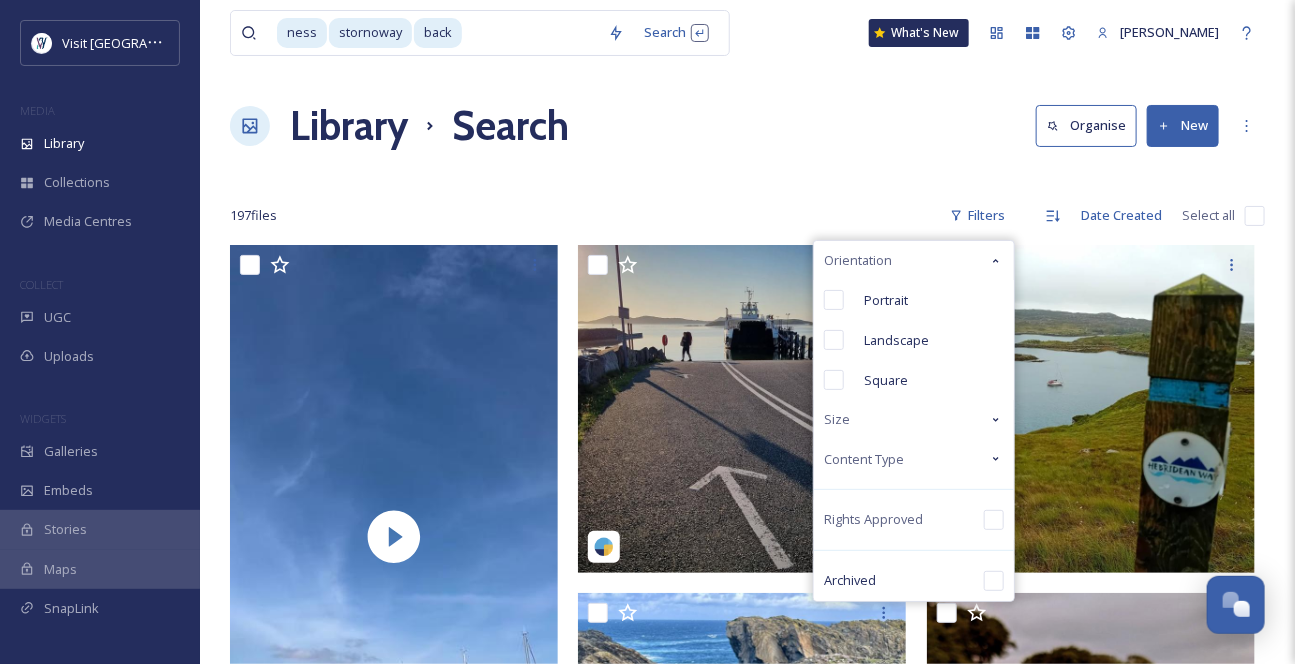 click at bounding box center [834, 340] 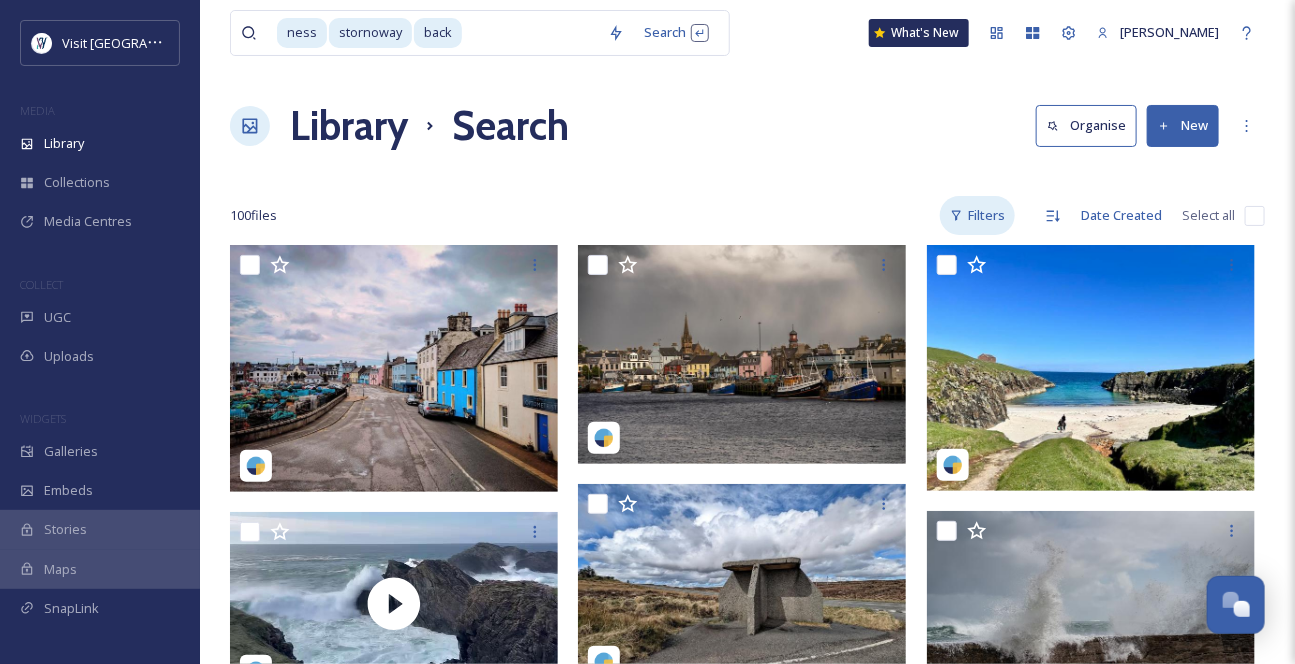 click on "Filters" at bounding box center (977, 215) 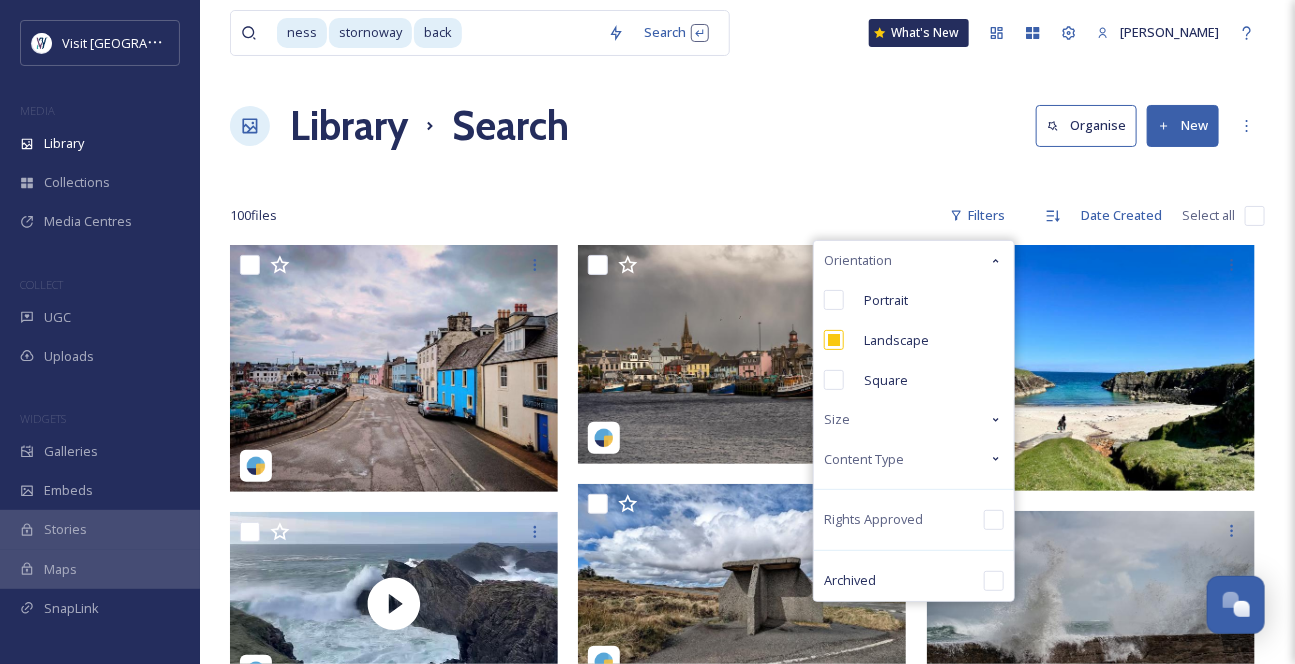 scroll, scrollTop: 90, scrollLeft: 0, axis: vertical 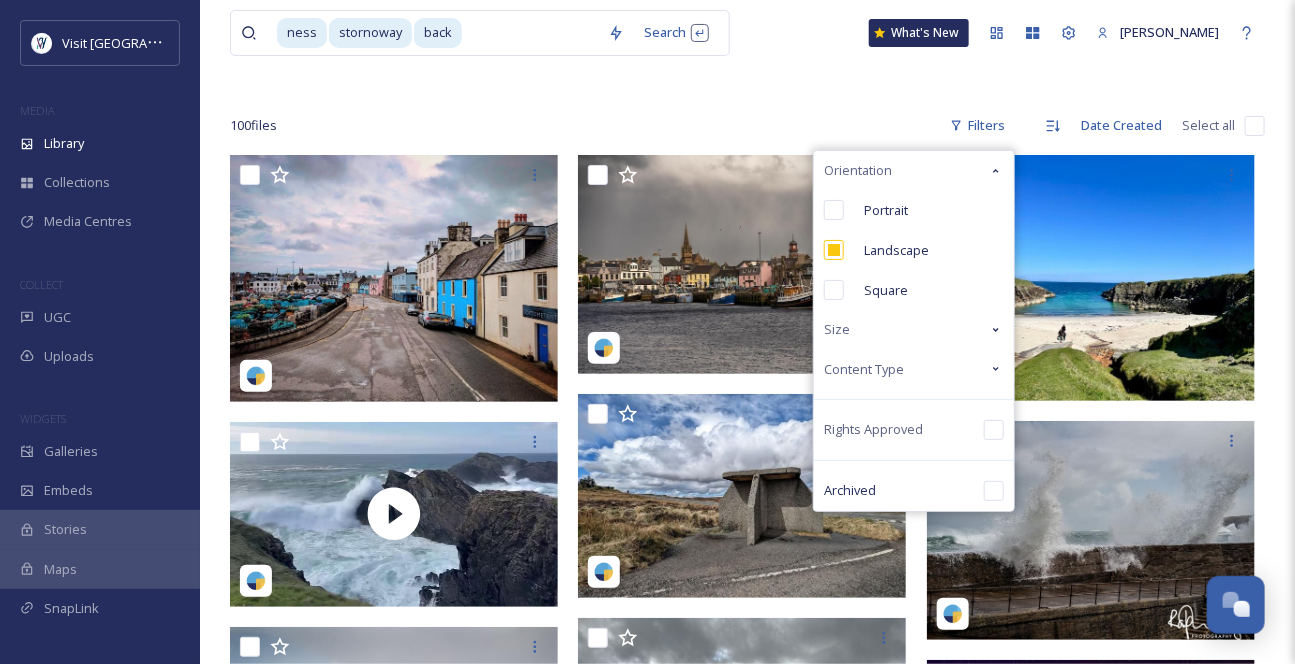 click on "Size" at bounding box center [914, 329] 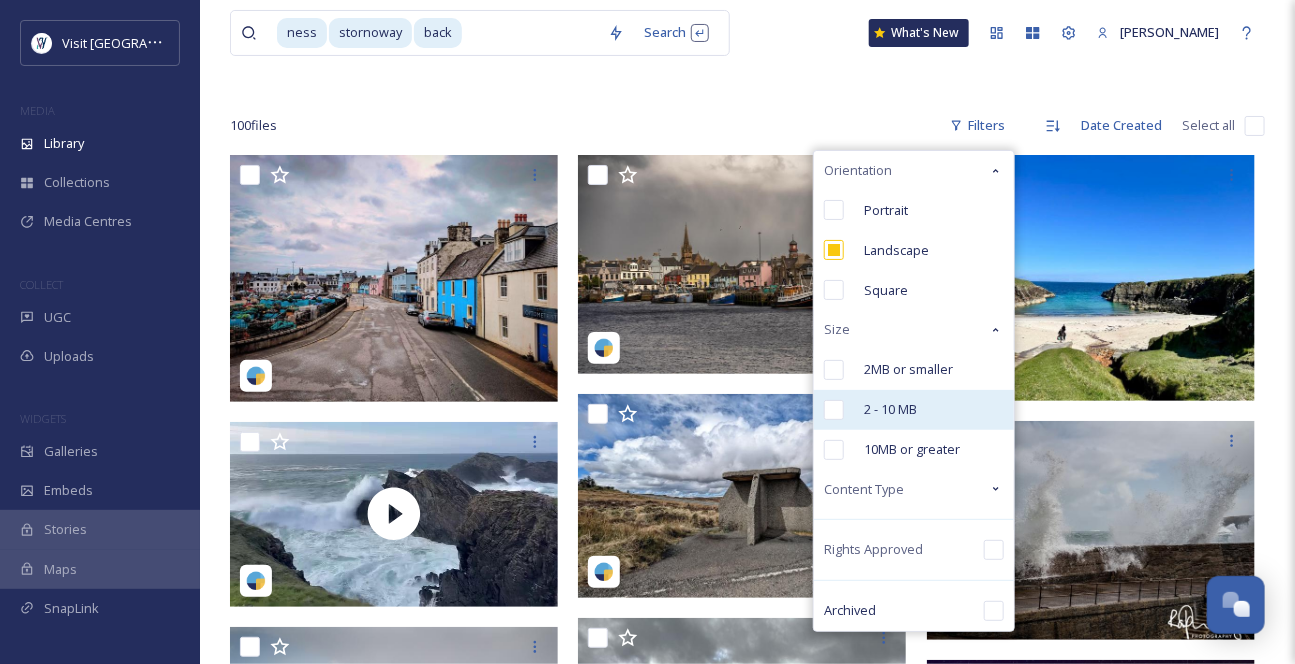 click at bounding box center [834, 410] 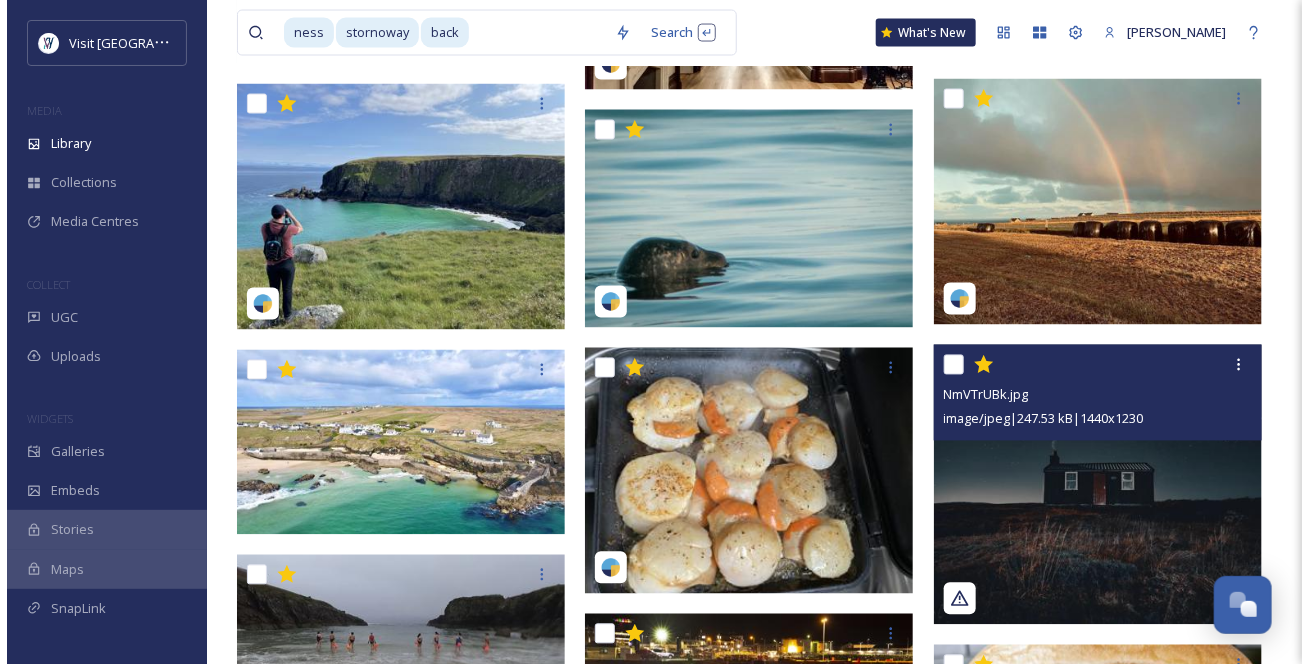 scroll, scrollTop: 4181, scrollLeft: 0, axis: vertical 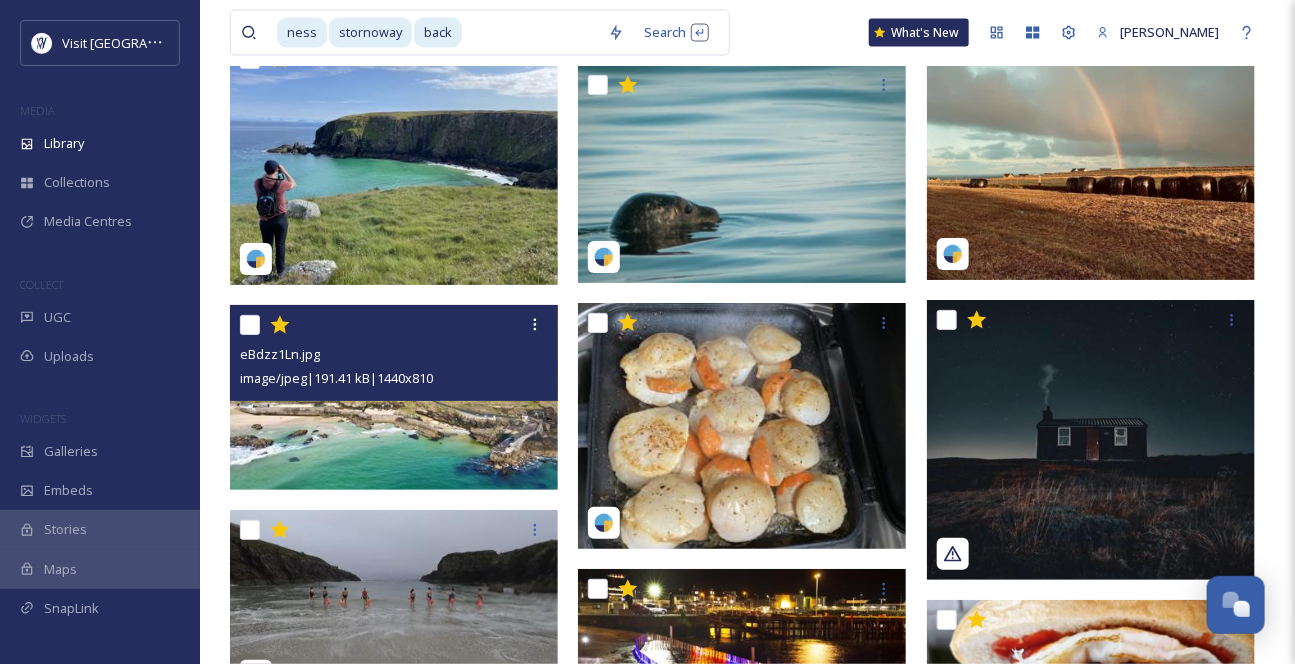 click at bounding box center (394, 397) 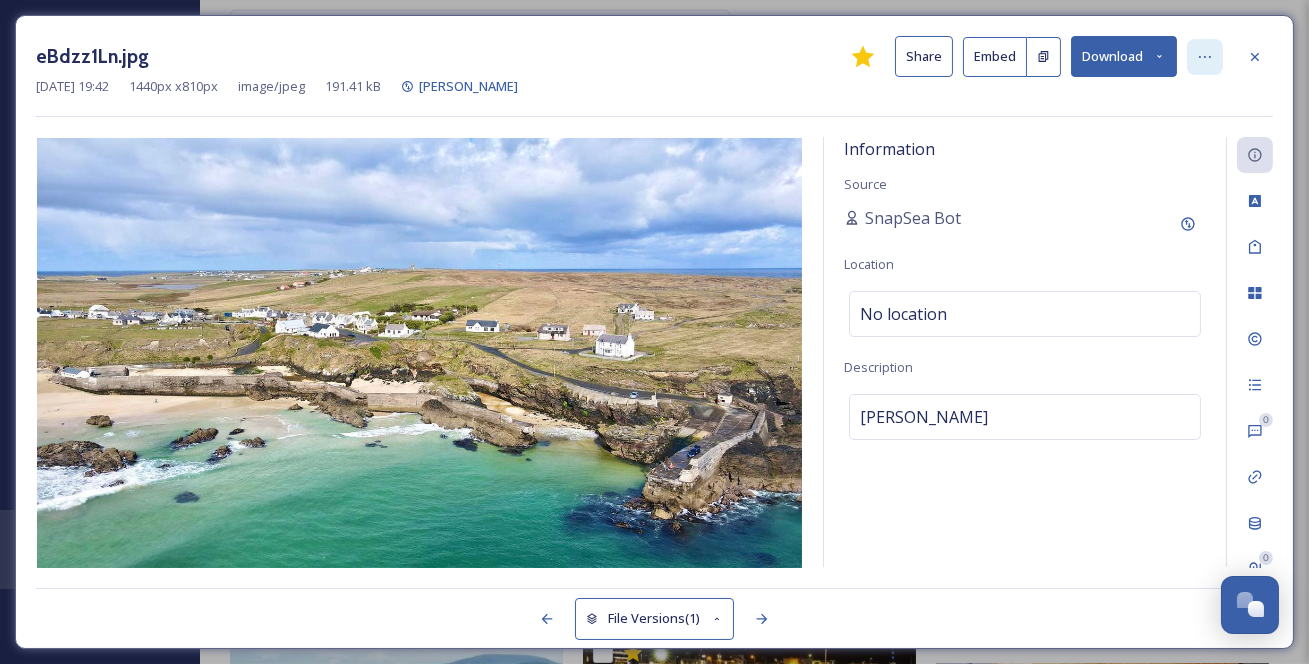 click 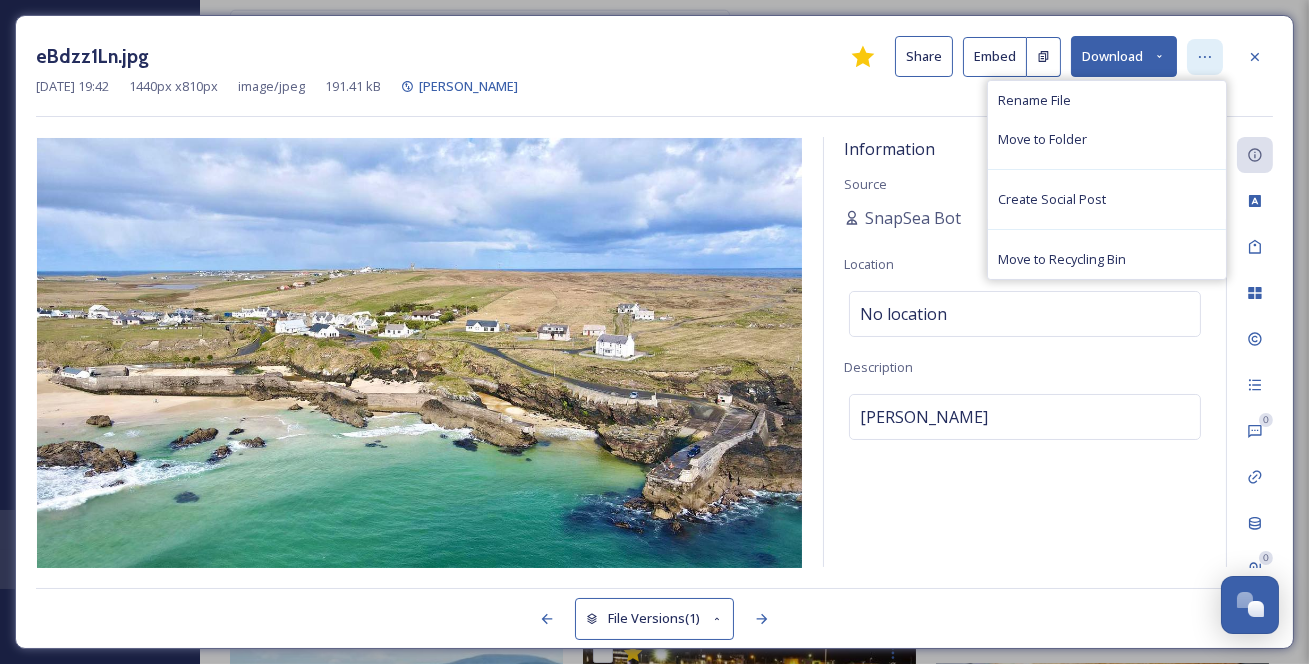 click 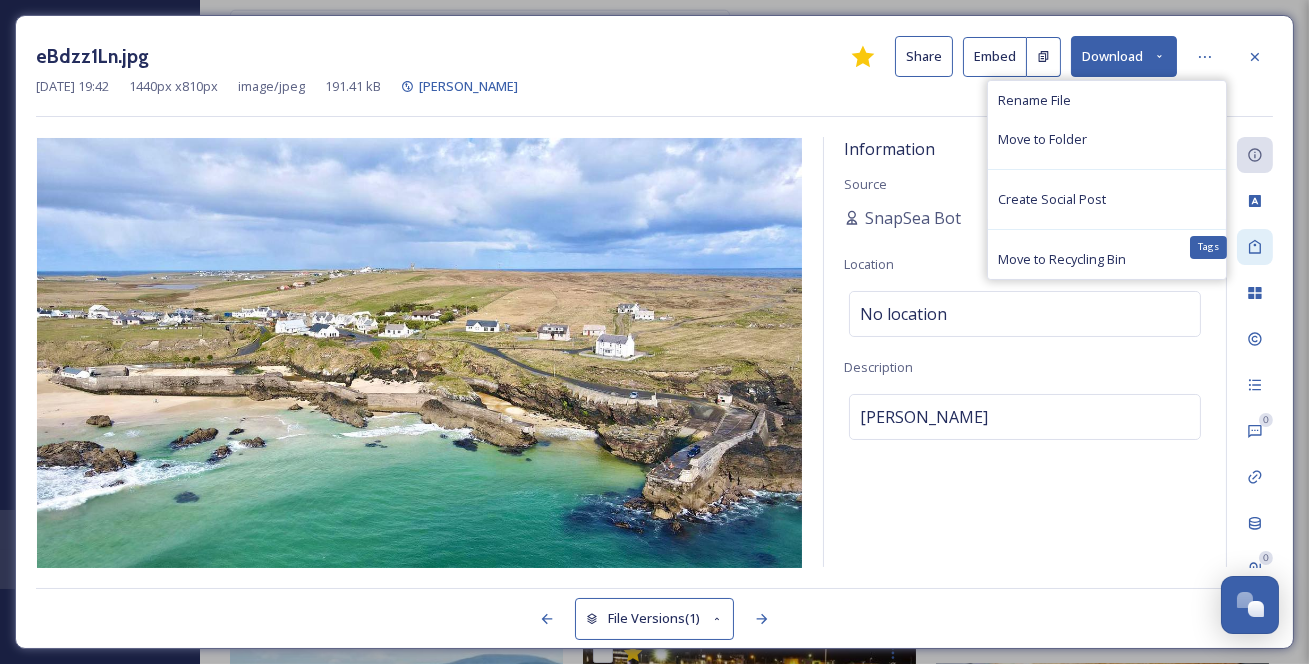 click 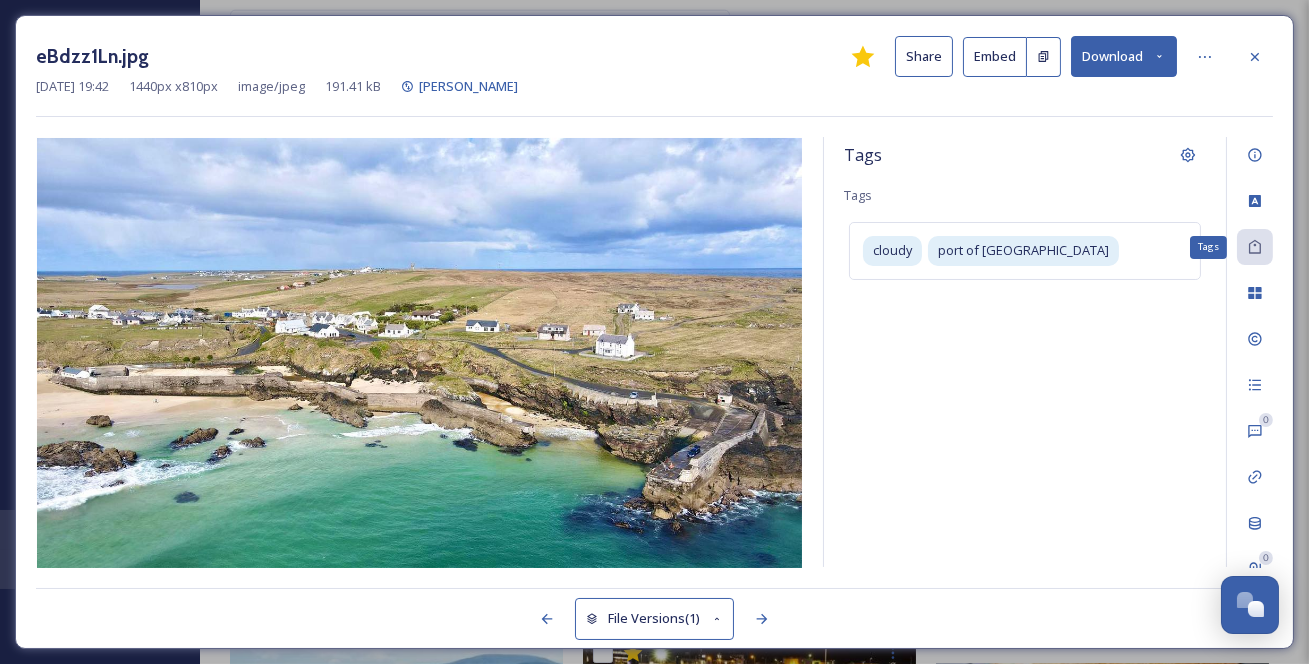 click 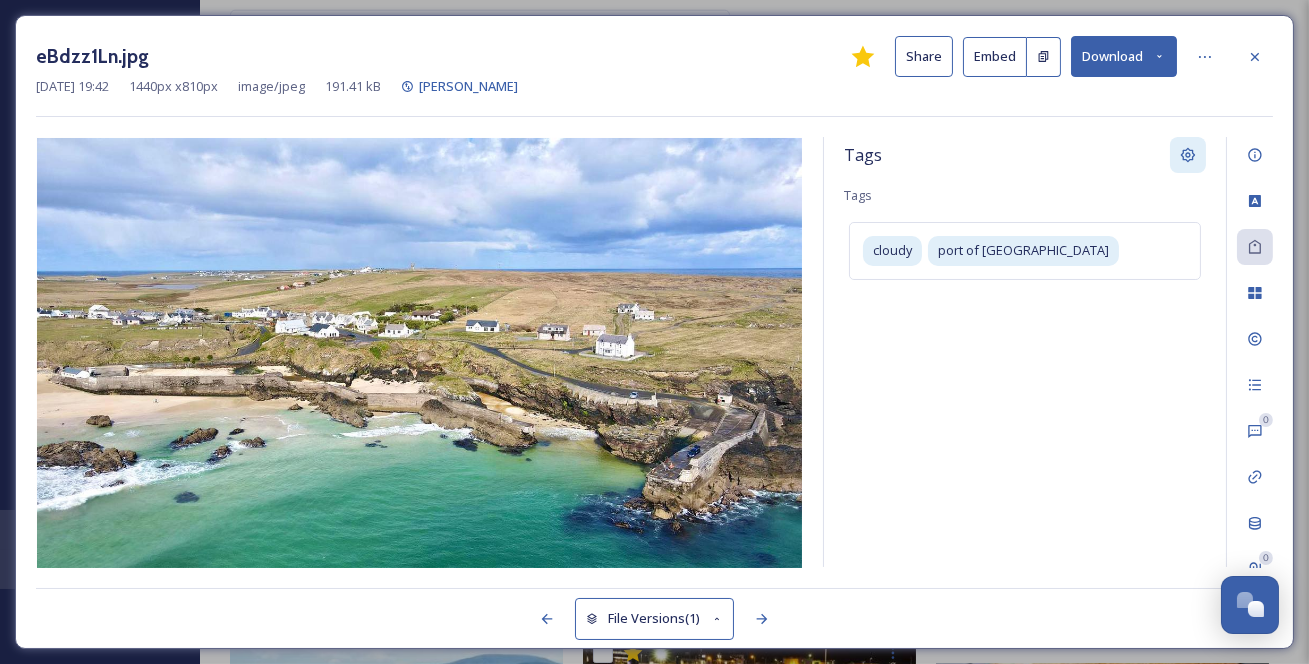 click at bounding box center [1188, 155] 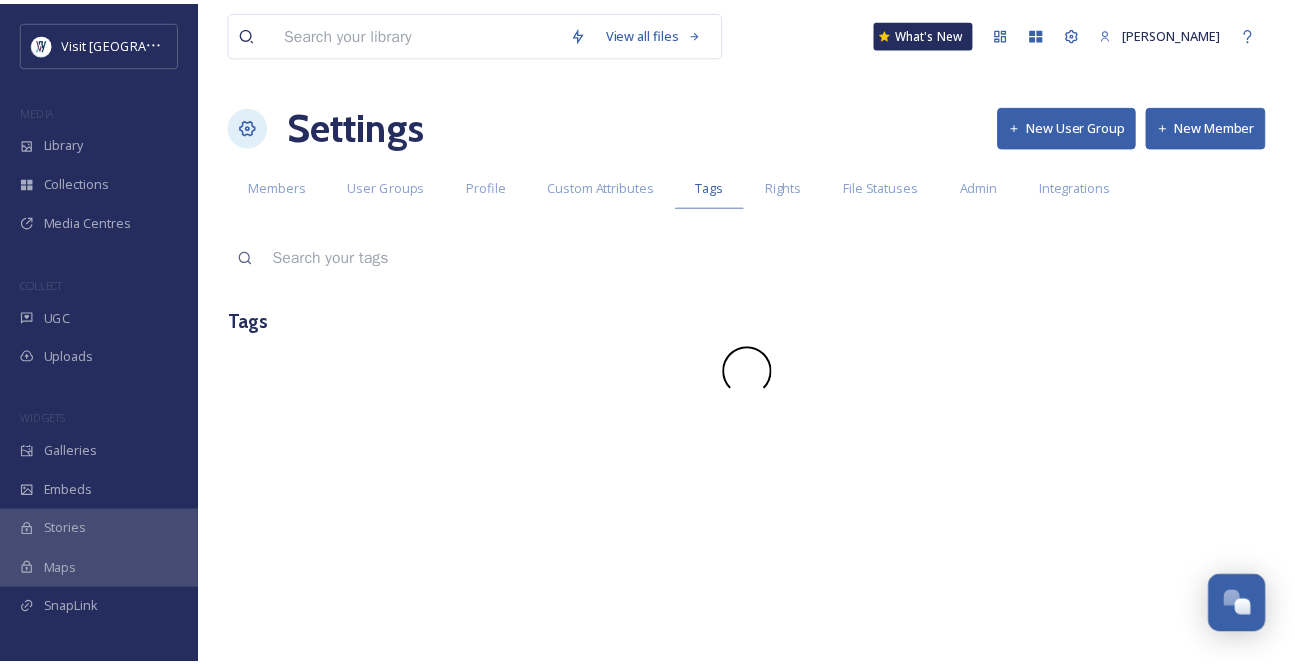 scroll, scrollTop: 0, scrollLeft: 0, axis: both 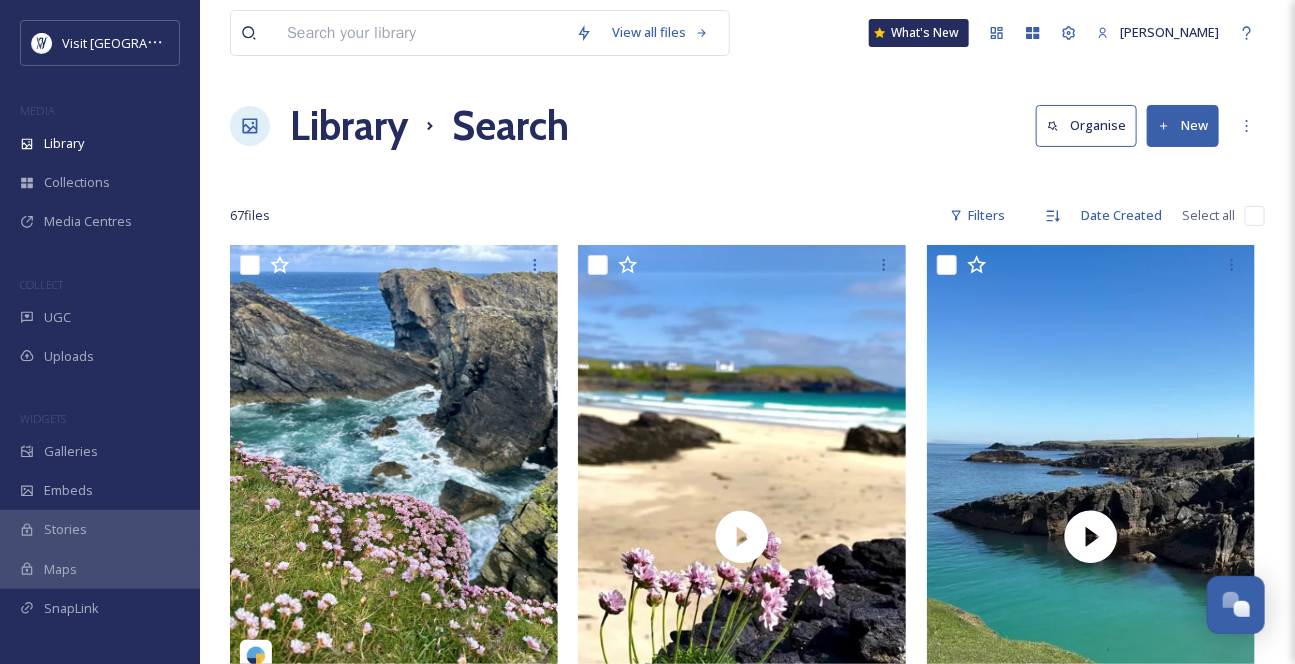 click at bounding box center [421, 33] 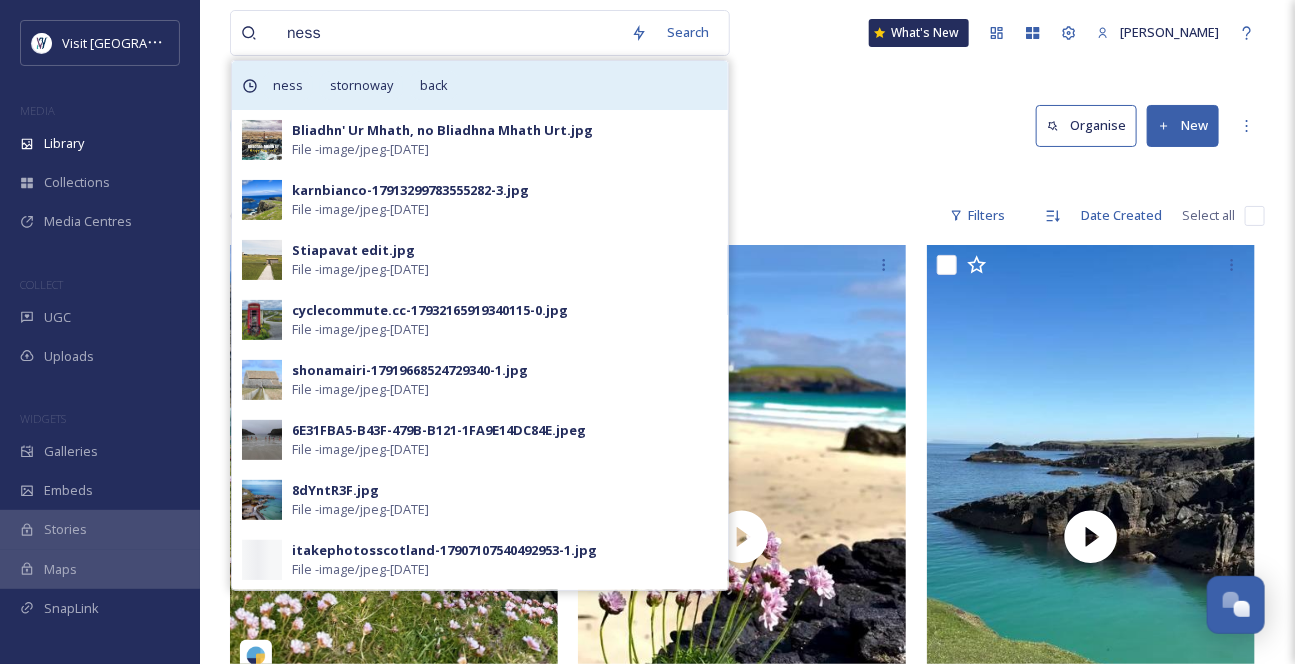 click on "ness  stornoway  back" at bounding box center [480, 85] 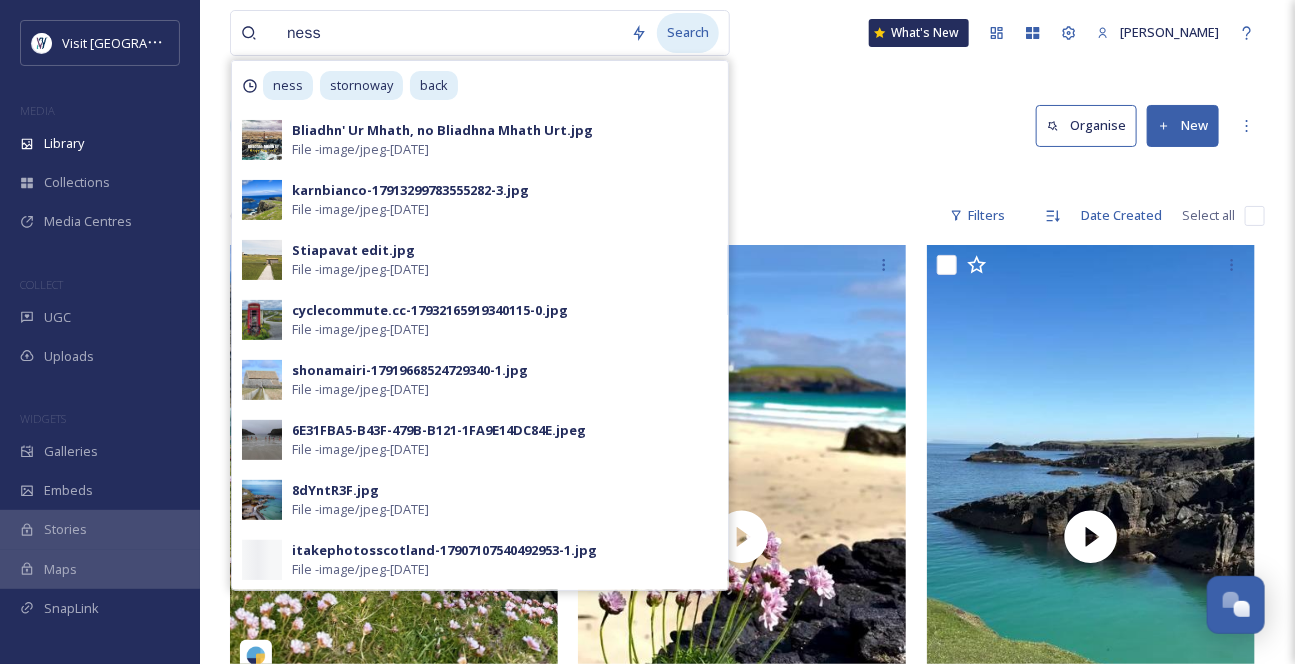 click on "Search" at bounding box center [688, 32] 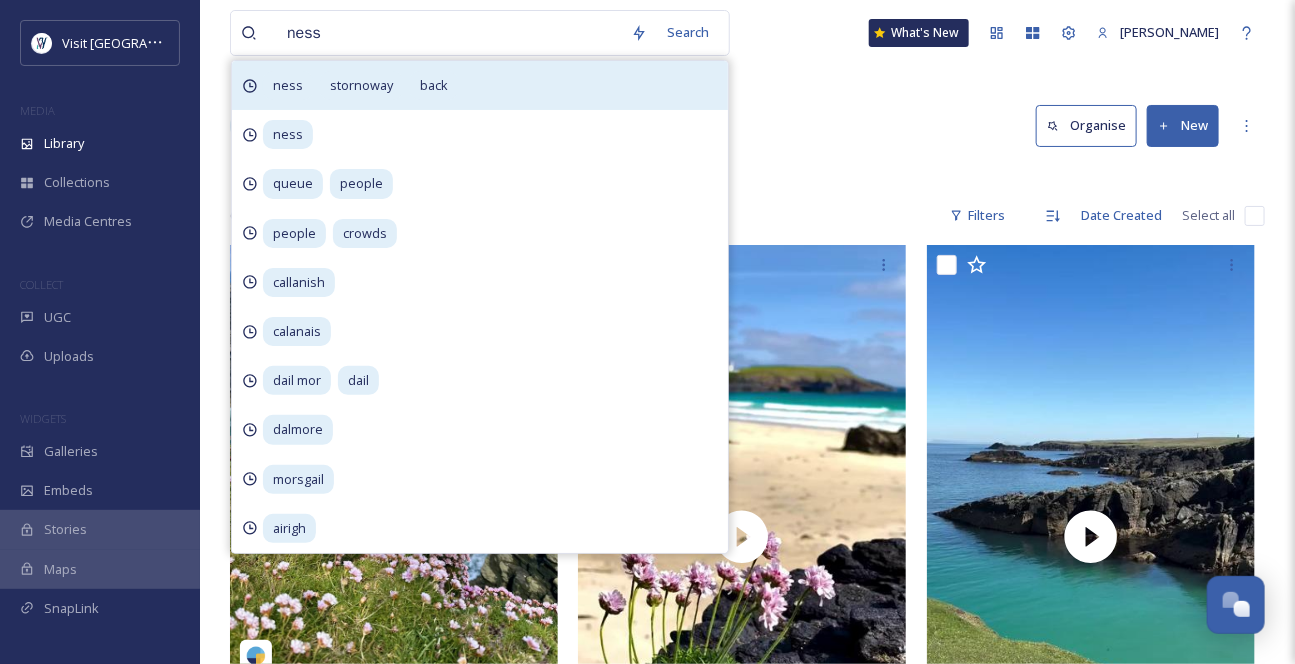 click on "back" at bounding box center (434, 85) 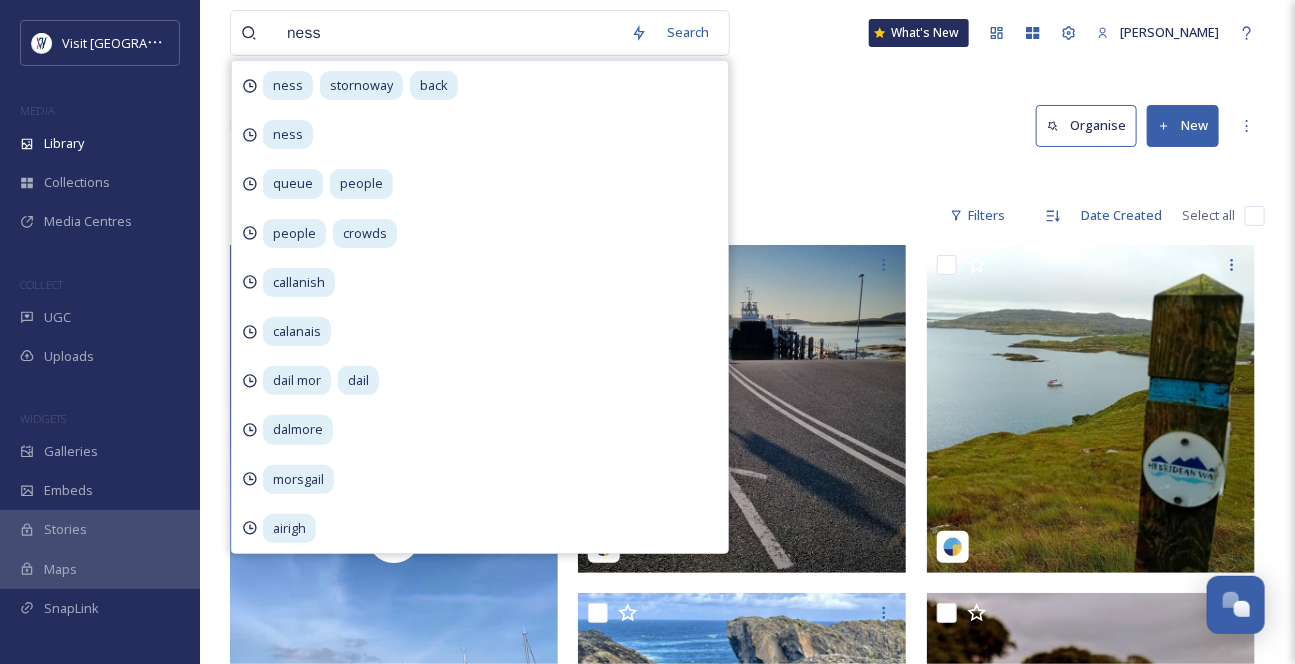 click on "ness Search ness  stornoway  back  ness queue people people crowds callanish calanais dail mor dail dalmore morsgail airigh What's New [PERSON_NAME]" at bounding box center (747, 33) 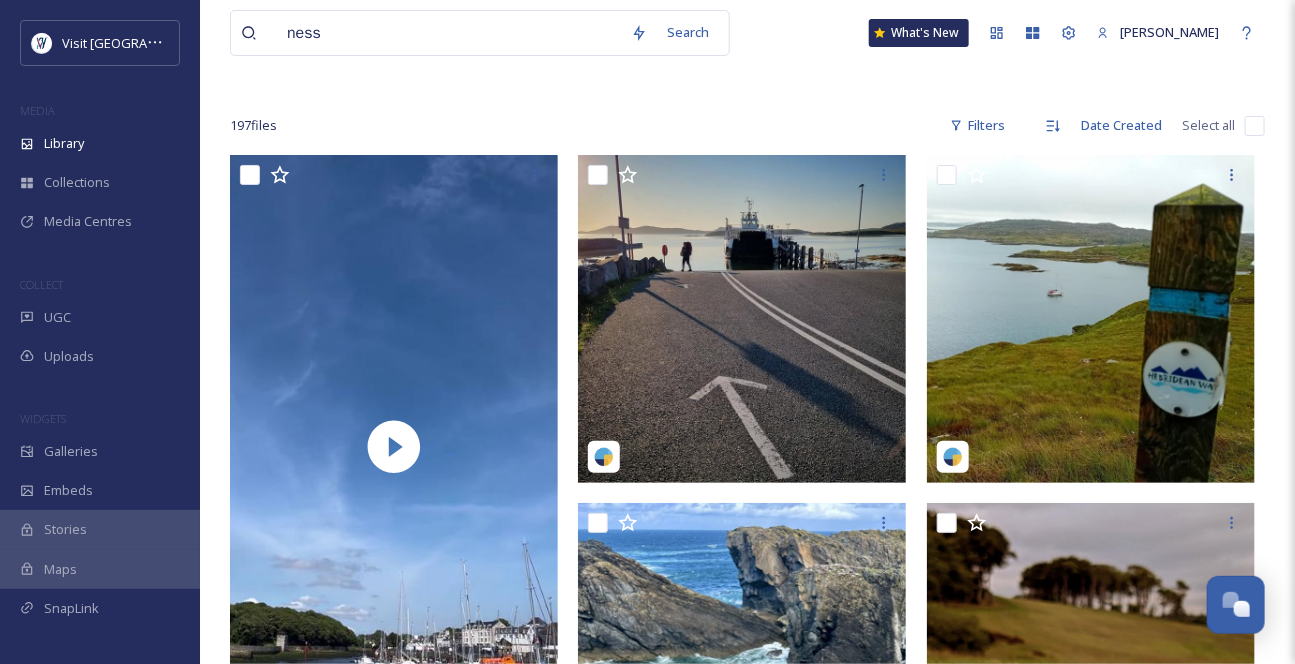 scroll, scrollTop: 0, scrollLeft: 0, axis: both 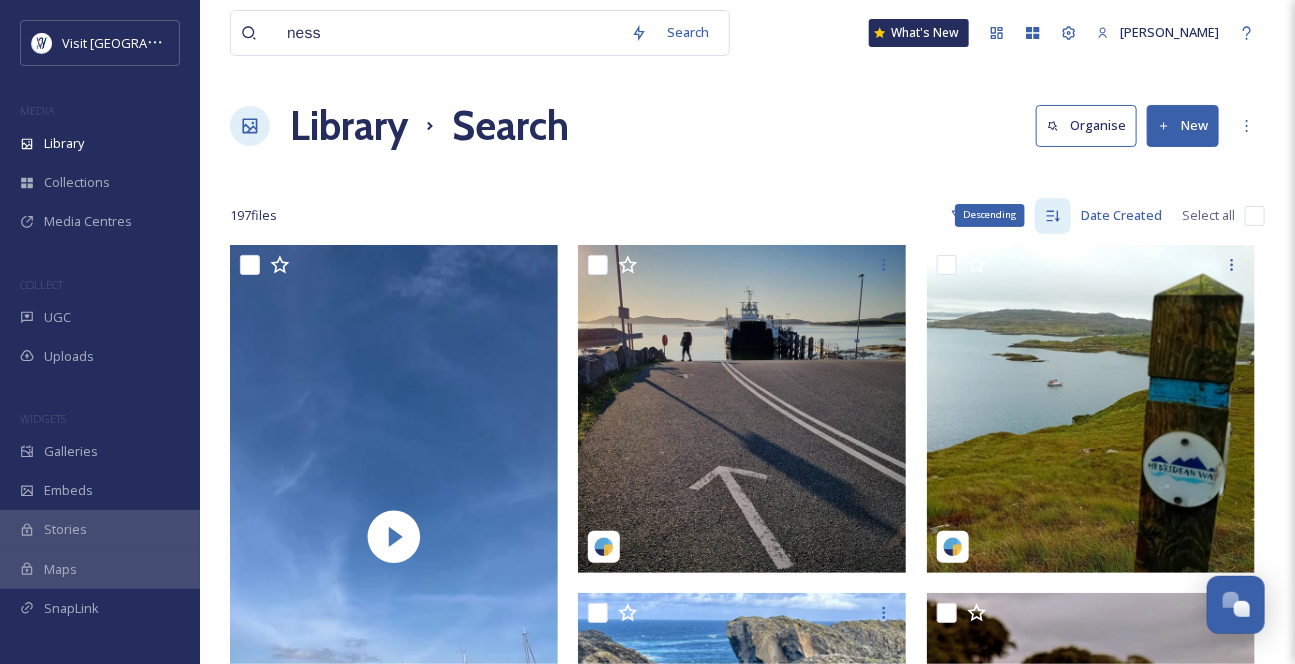 click 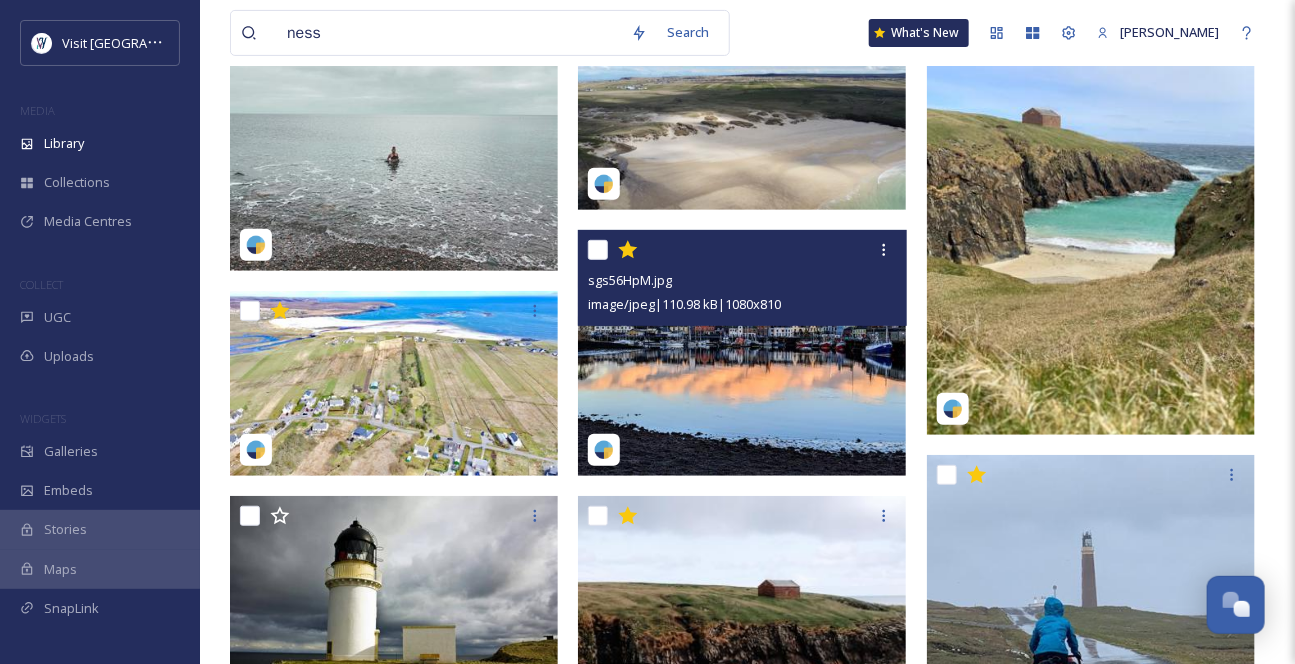 scroll, scrollTop: 272, scrollLeft: 0, axis: vertical 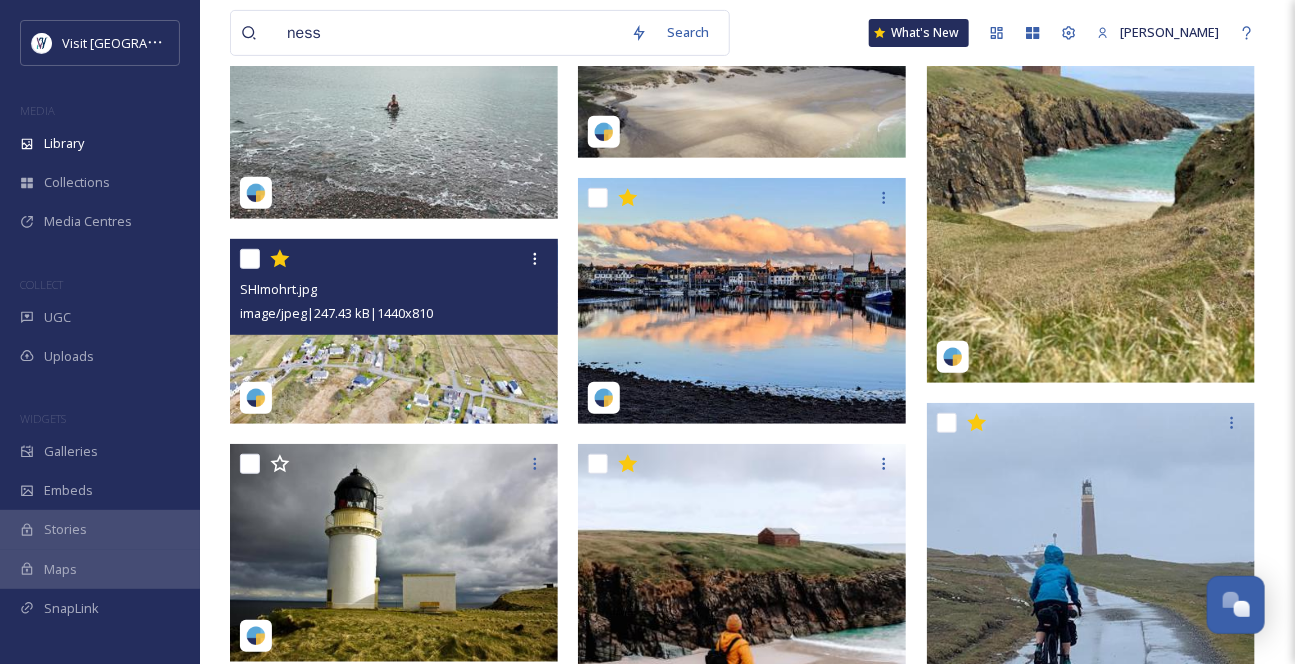 click at bounding box center [394, 331] 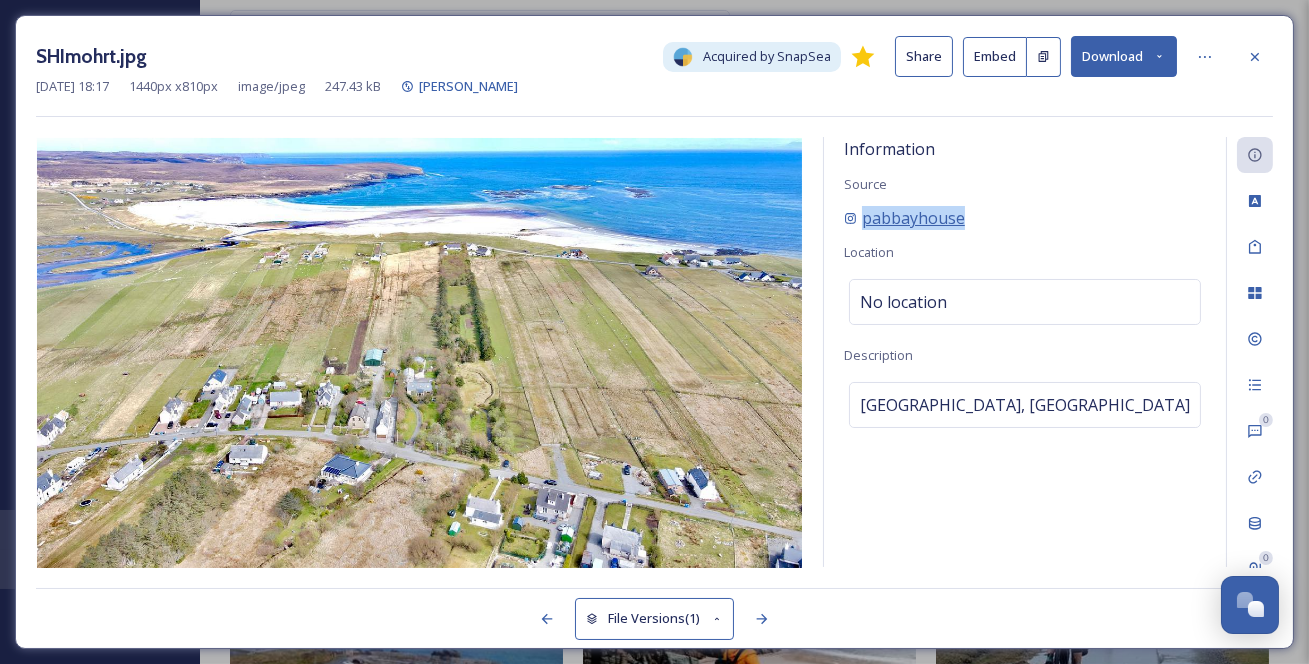 drag, startPoint x: 1032, startPoint y: 249, endPoint x: 866, endPoint y: 245, distance: 166.04819 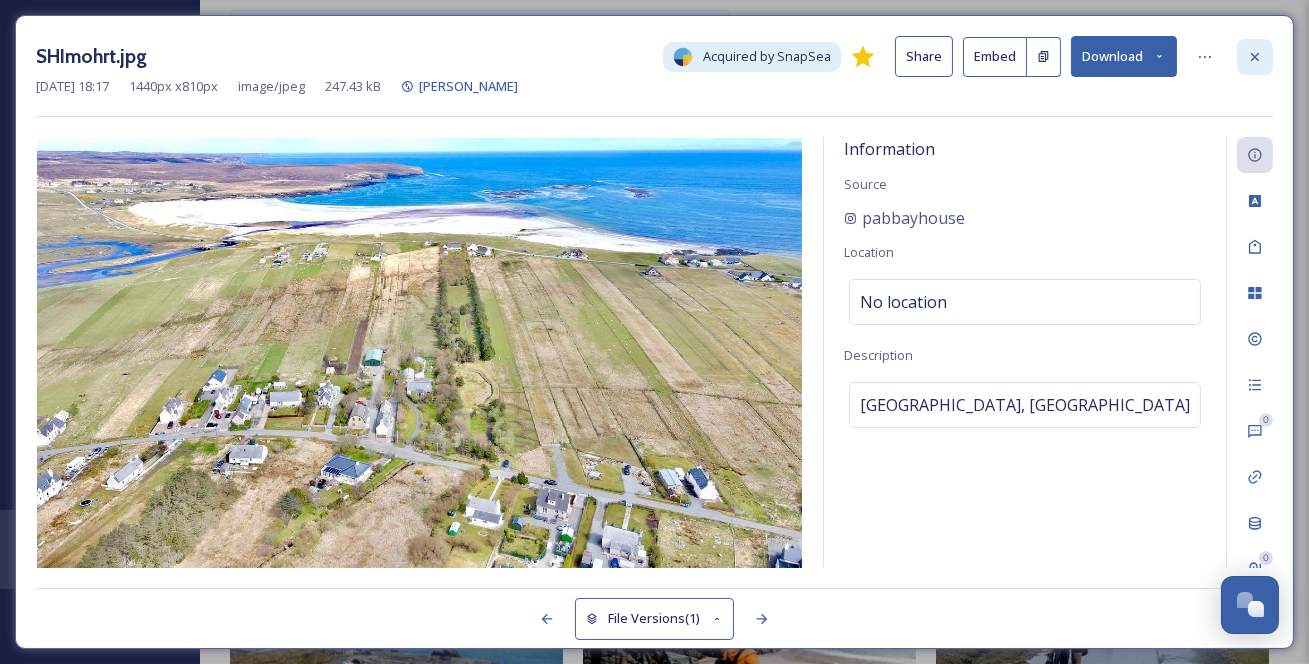 click 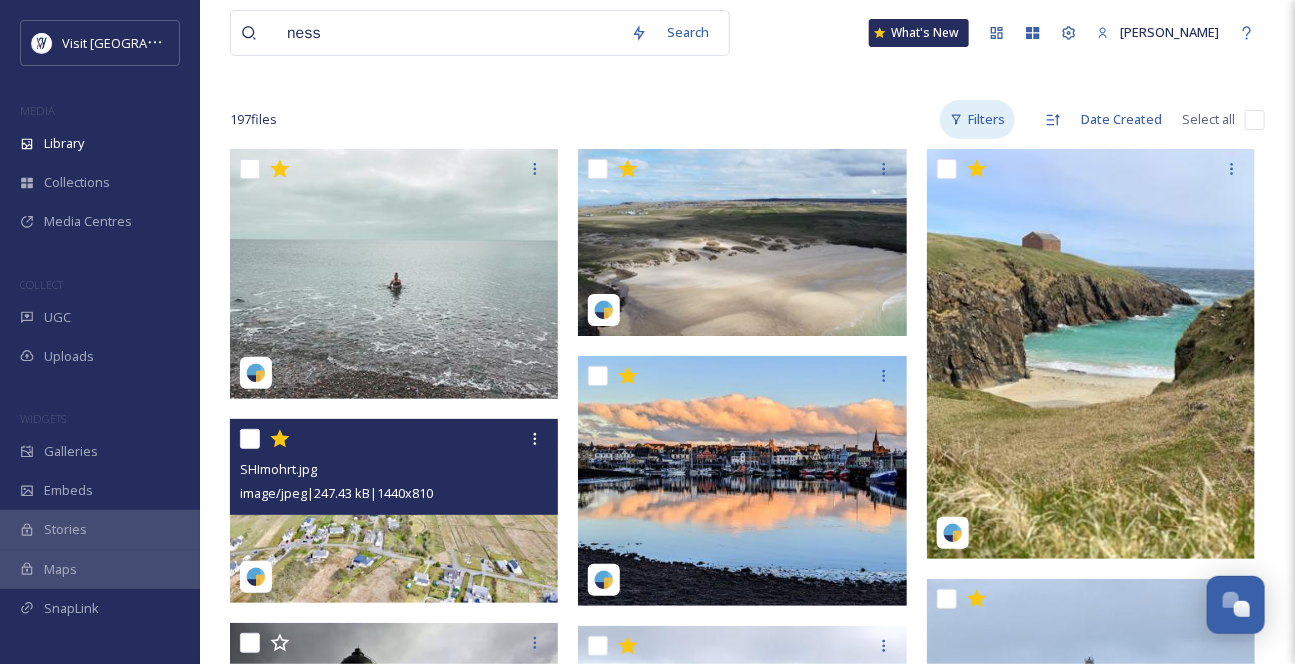 scroll, scrollTop: 90, scrollLeft: 0, axis: vertical 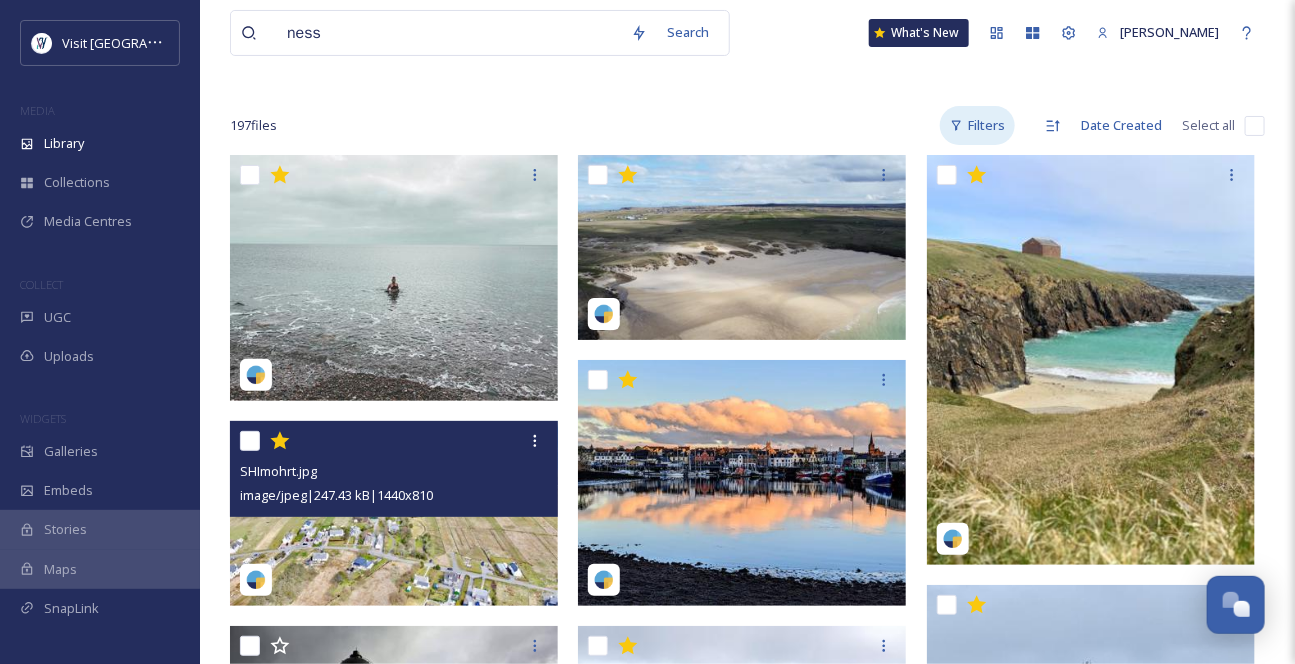click on "Filters" at bounding box center [977, 125] 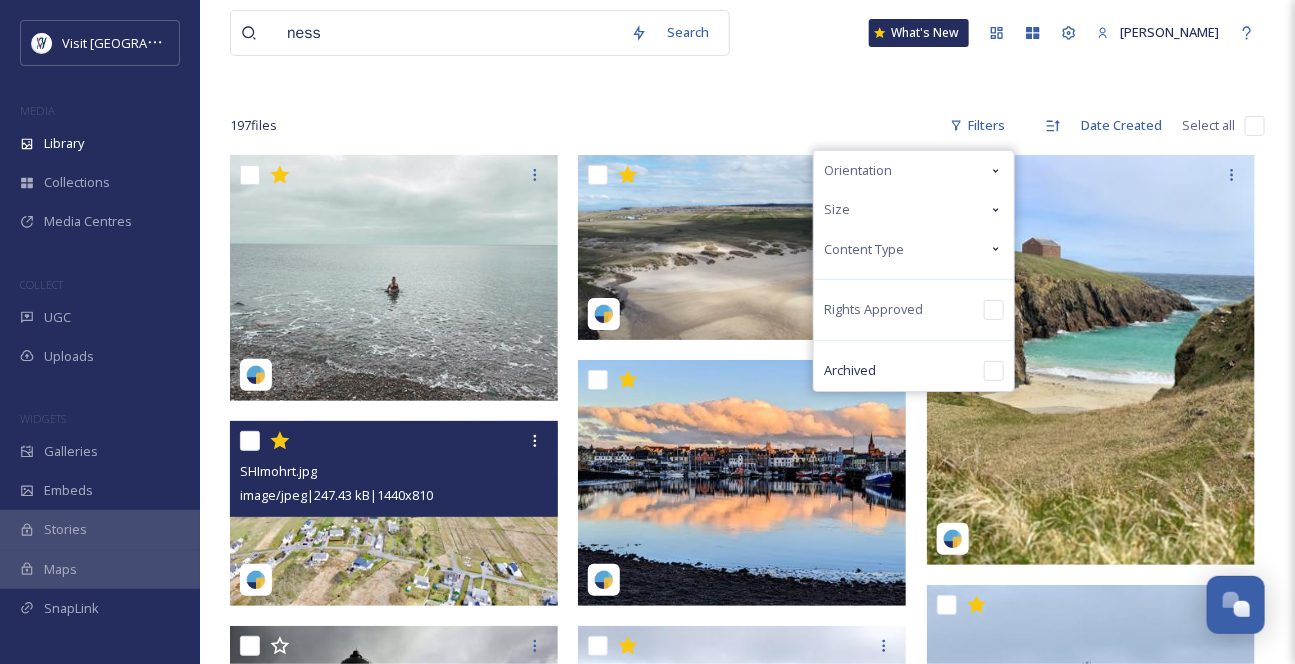 click 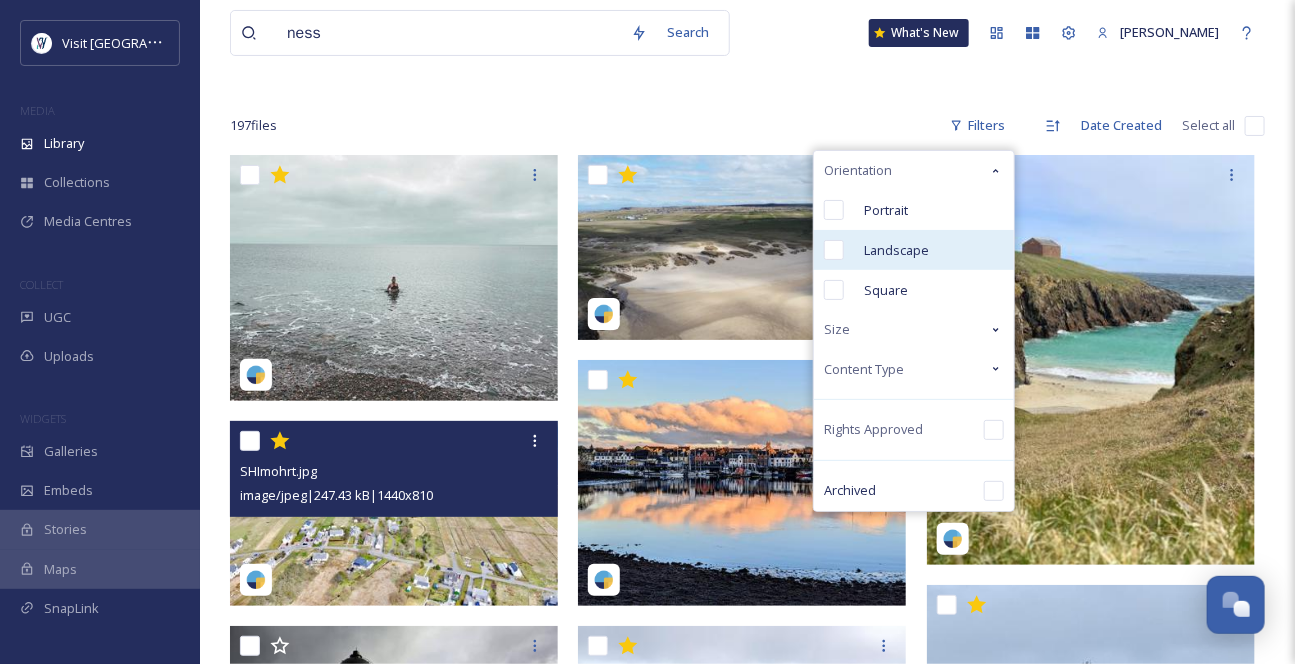 click at bounding box center (834, 250) 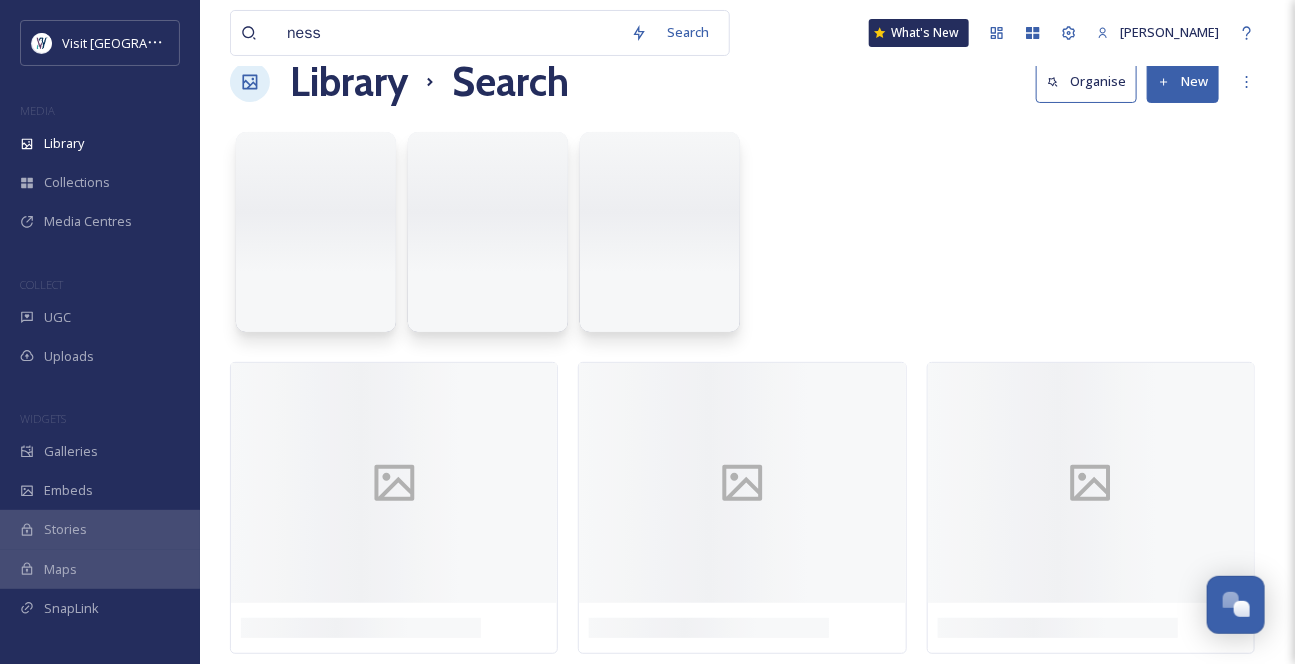 scroll, scrollTop: 0, scrollLeft: 0, axis: both 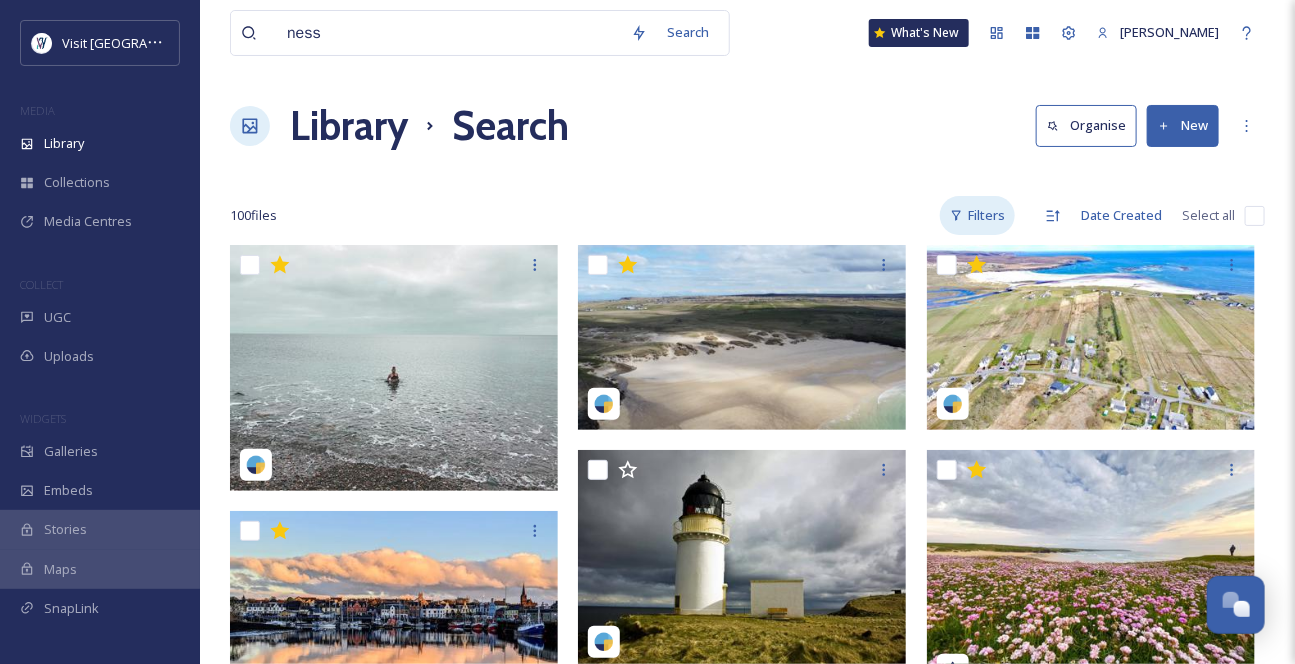click on "Filters" at bounding box center (977, 215) 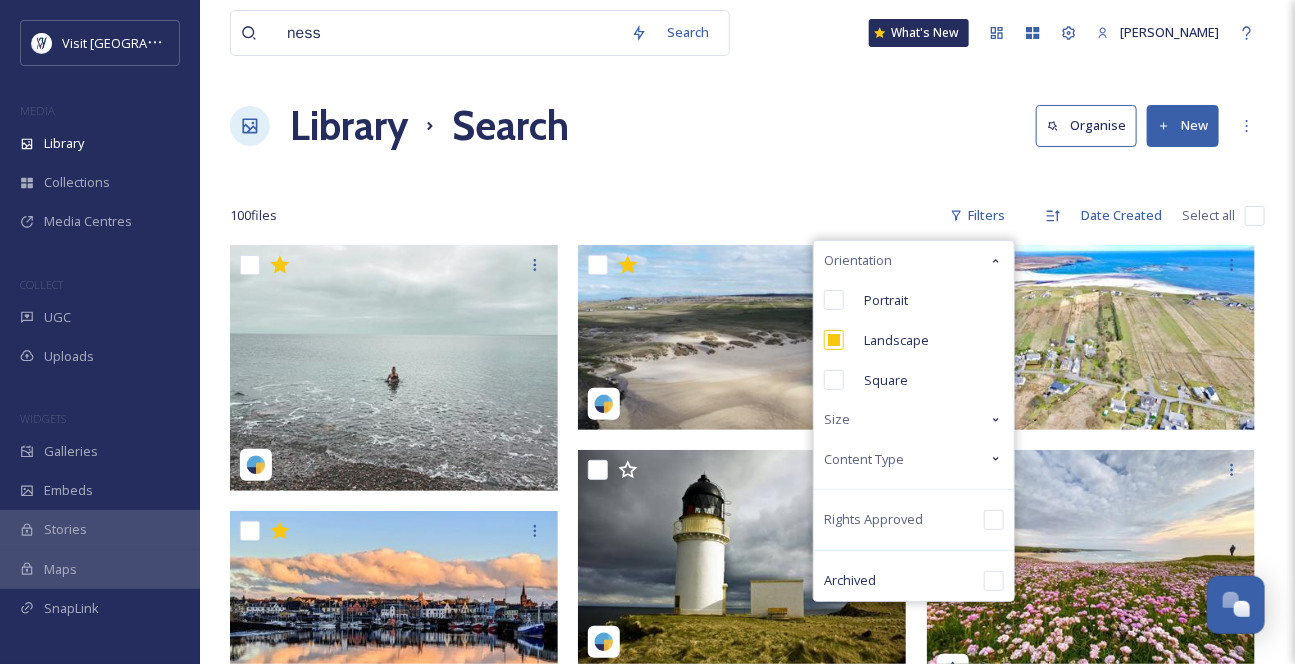 click 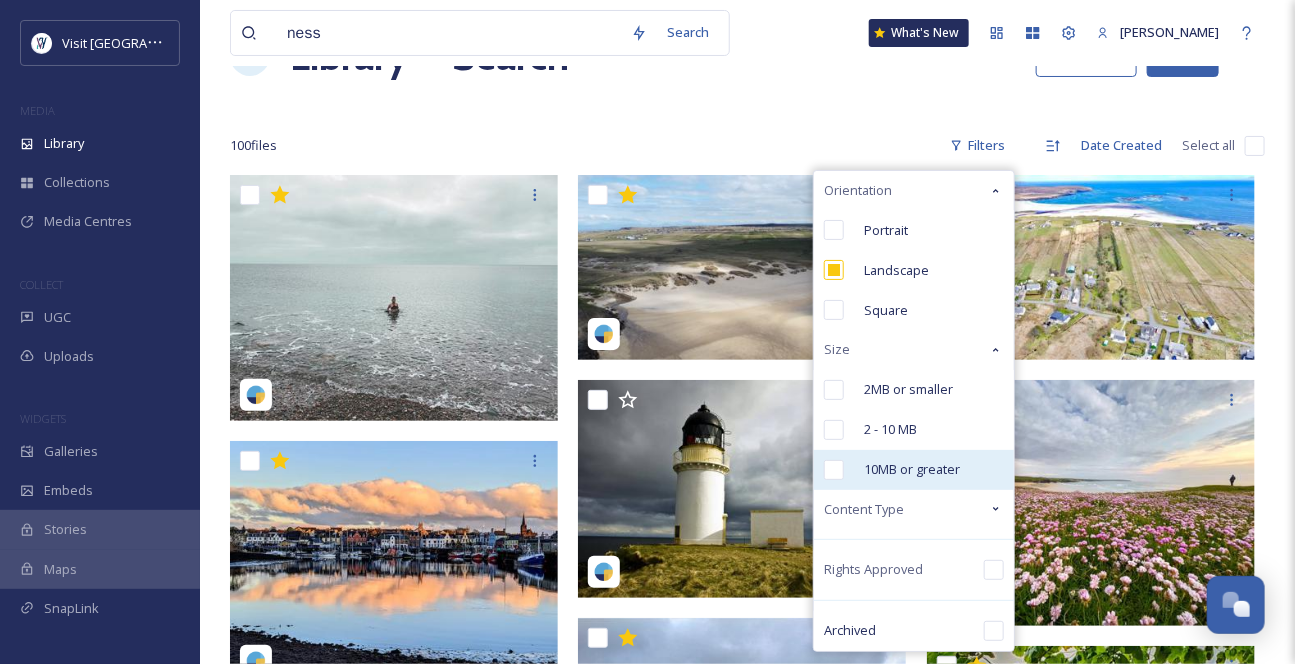 scroll, scrollTop: 90, scrollLeft: 0, axis: vertical 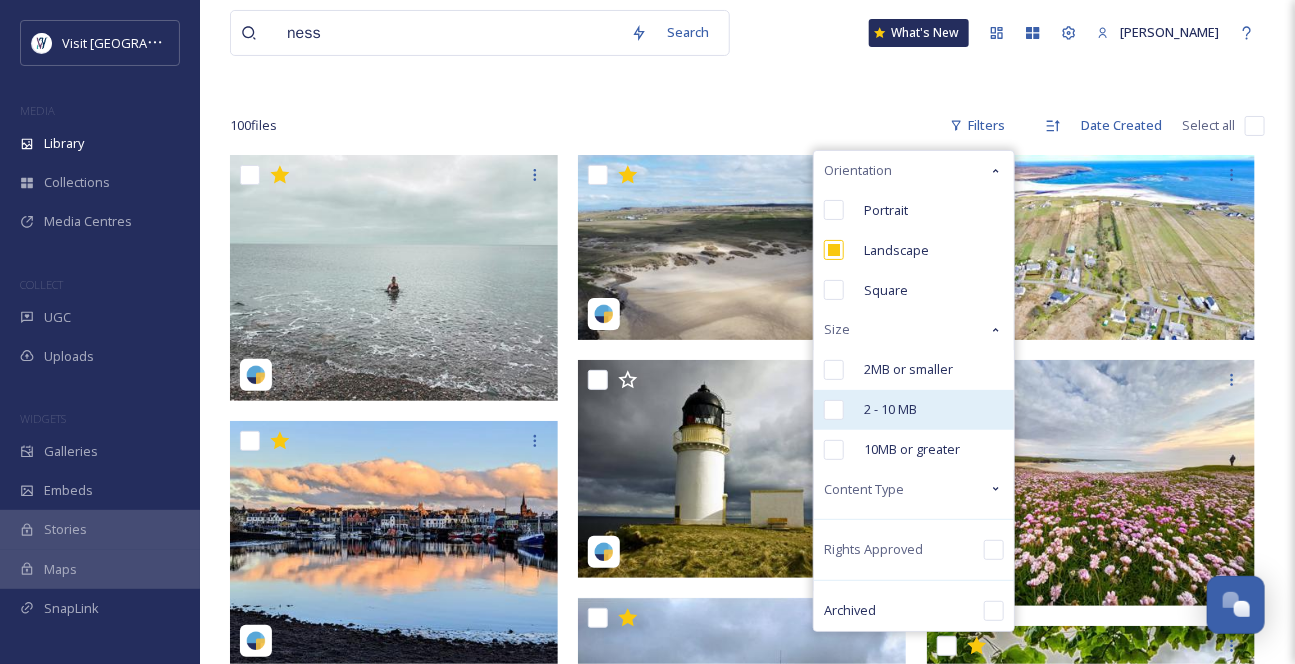 click at bounding box center (834, 410) 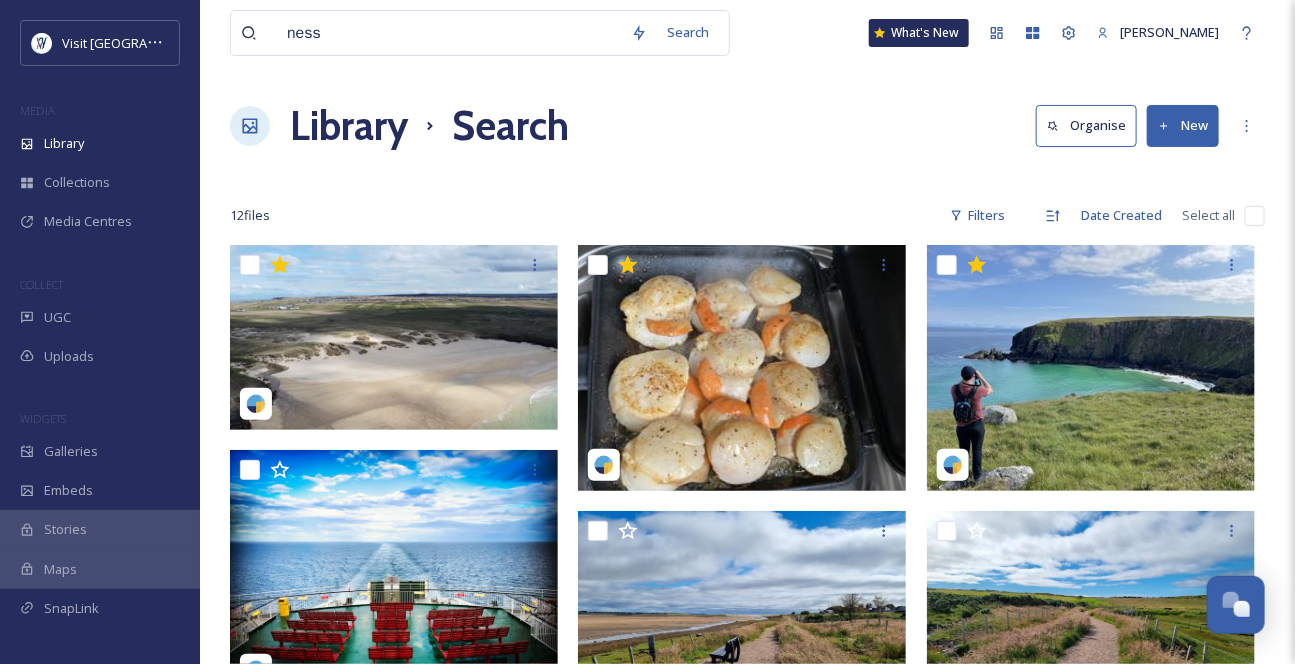 scroll, scrollTop: 0, scrollLeft: 0, axis: both 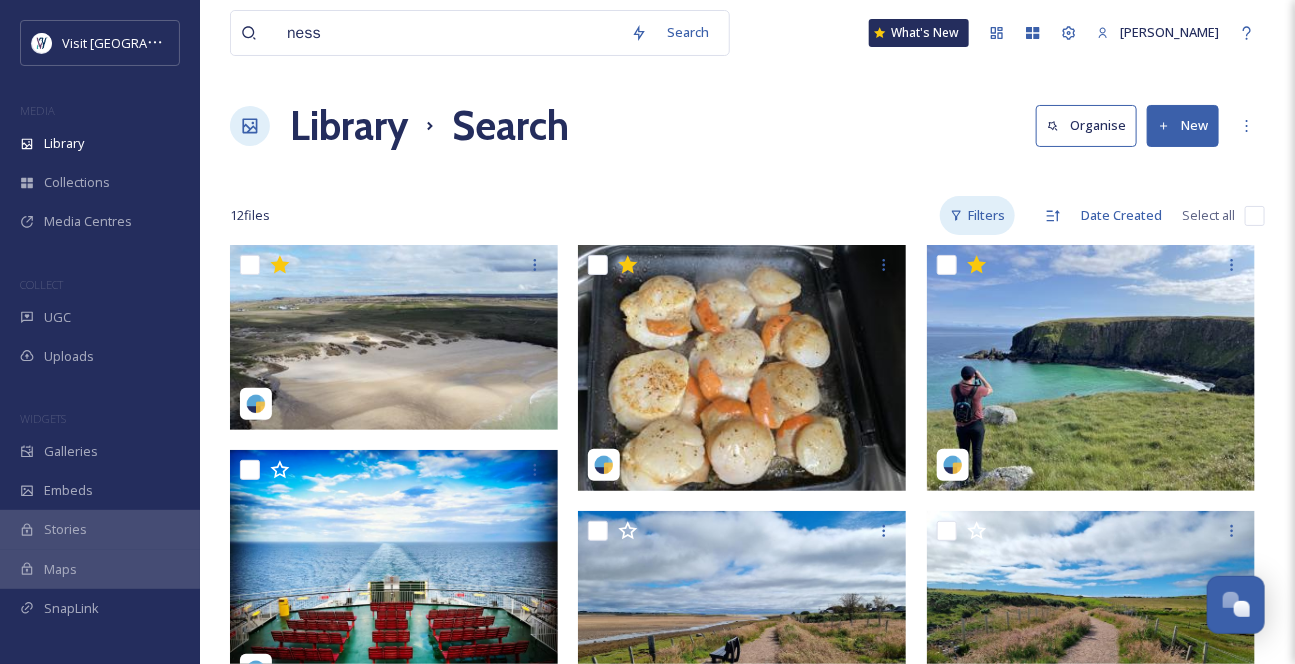 click on "Filters" at bounding box center [977, 215] 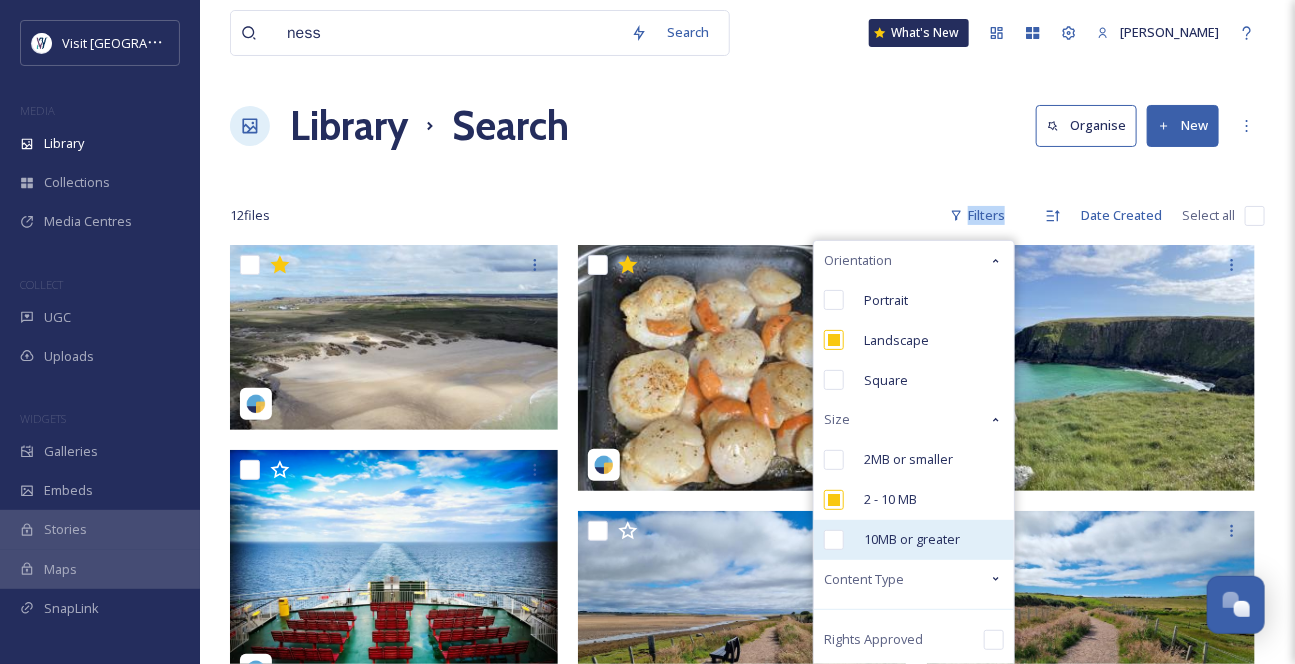 click at bounding box center (834, 540) 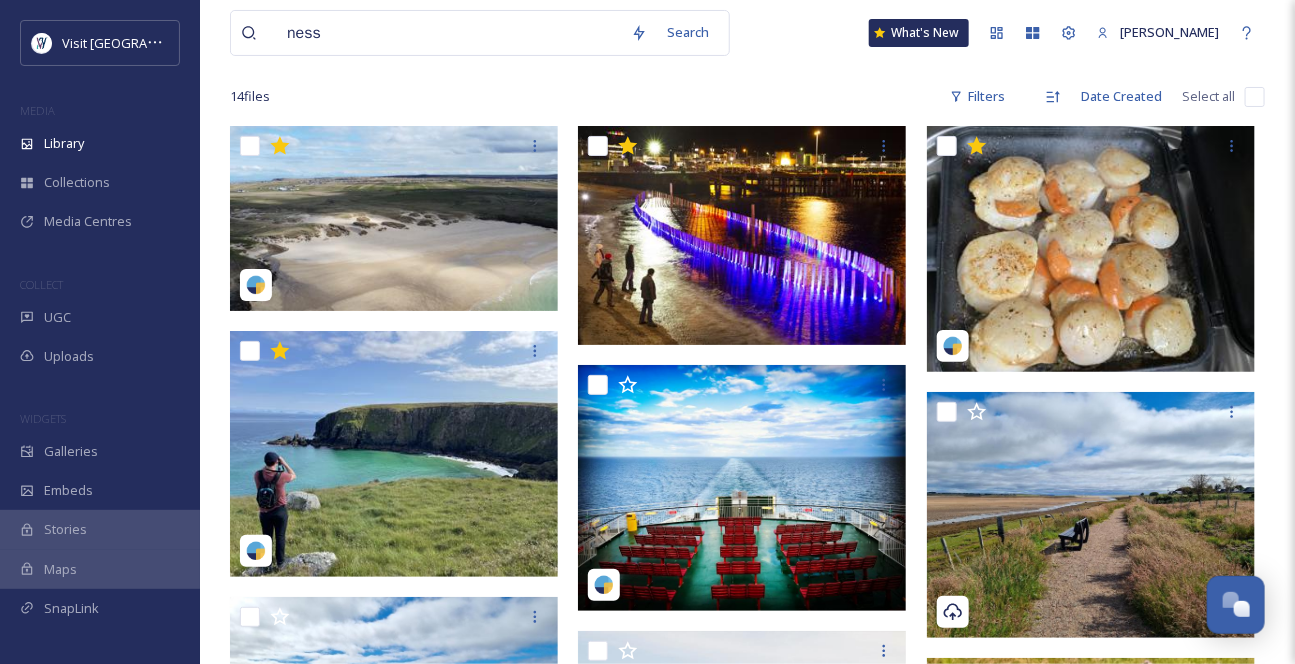 scroll, scrollTop: 6, scrollLeft: 0, axis: vertical 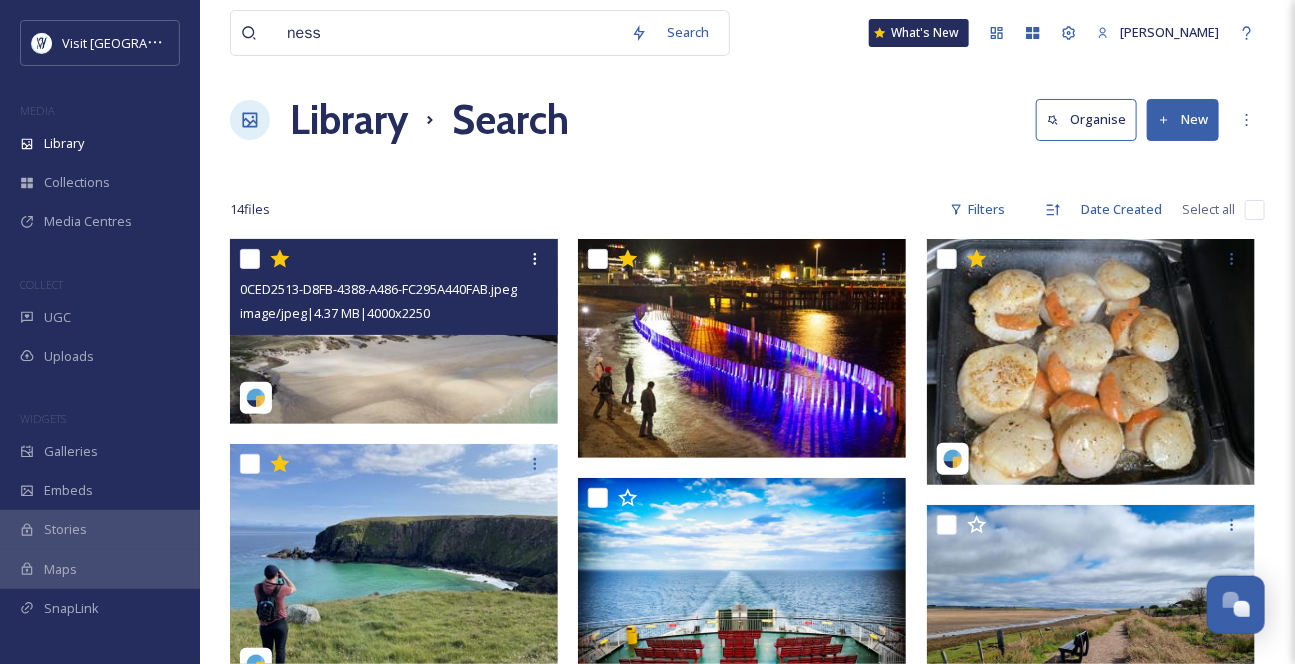 click at bounding box center (394, 331) 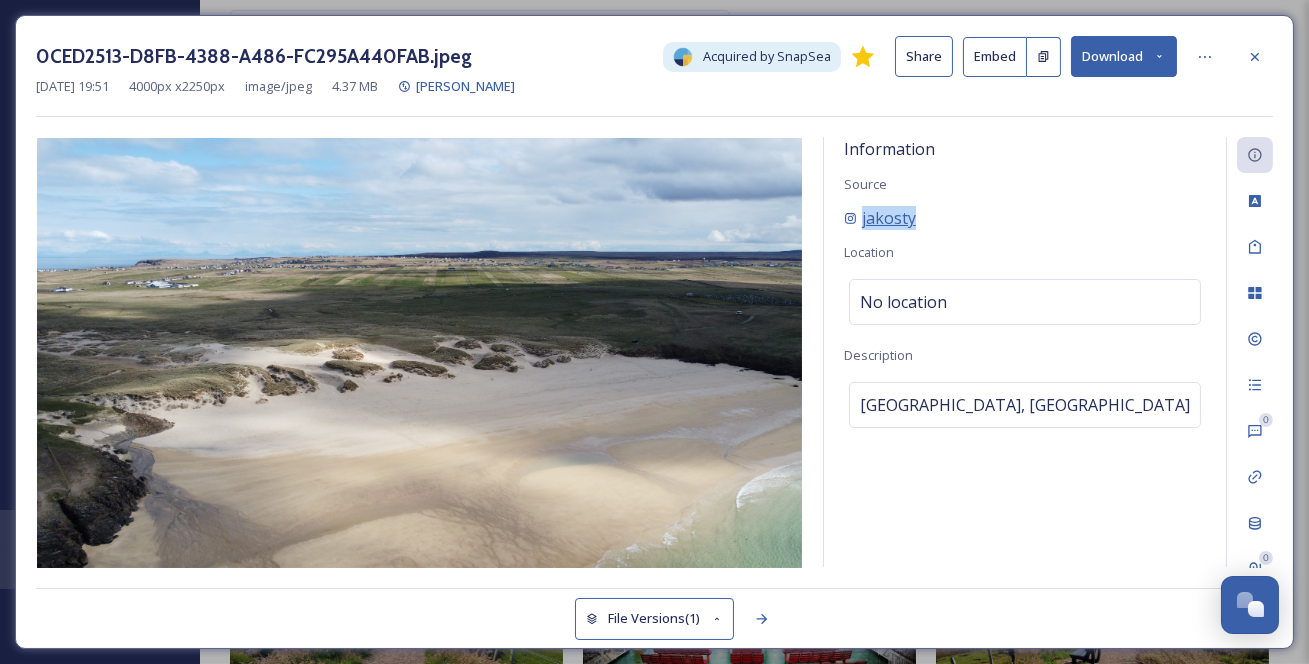drag, startPoint x: 954, startPoint y: 240, endPoint x: 864, endPoint y: 240, distance: 90 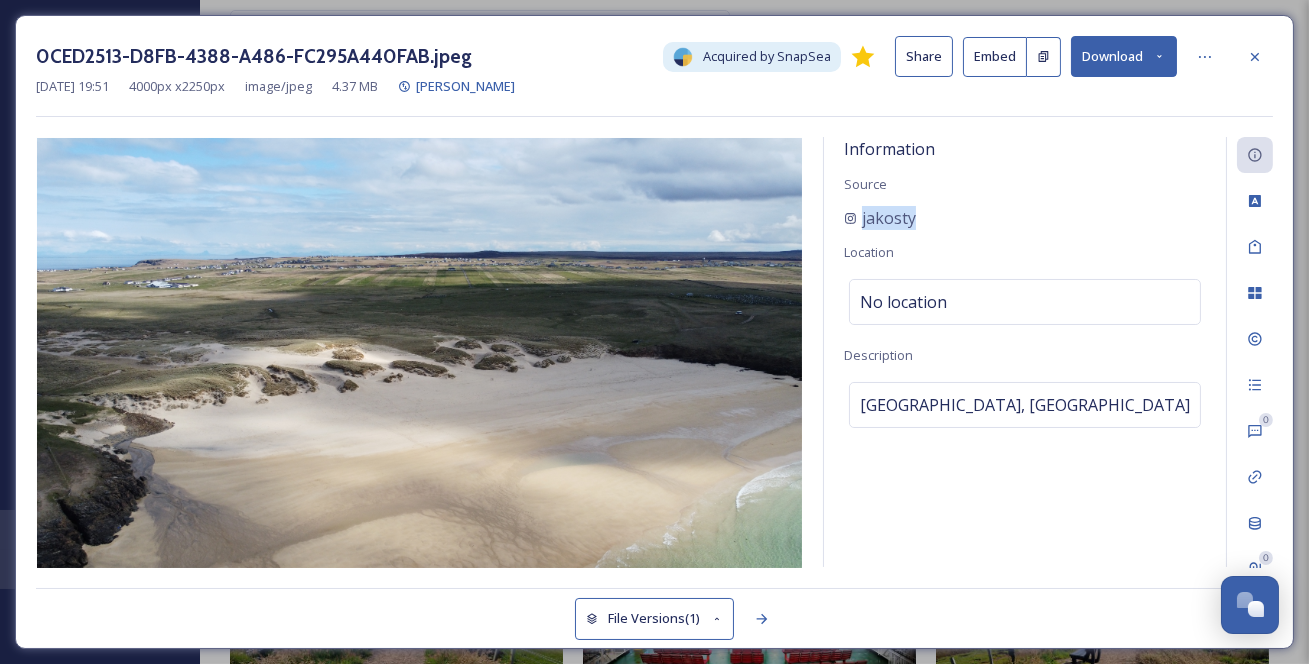 click on "Download" at bounding box center (1124, 56) 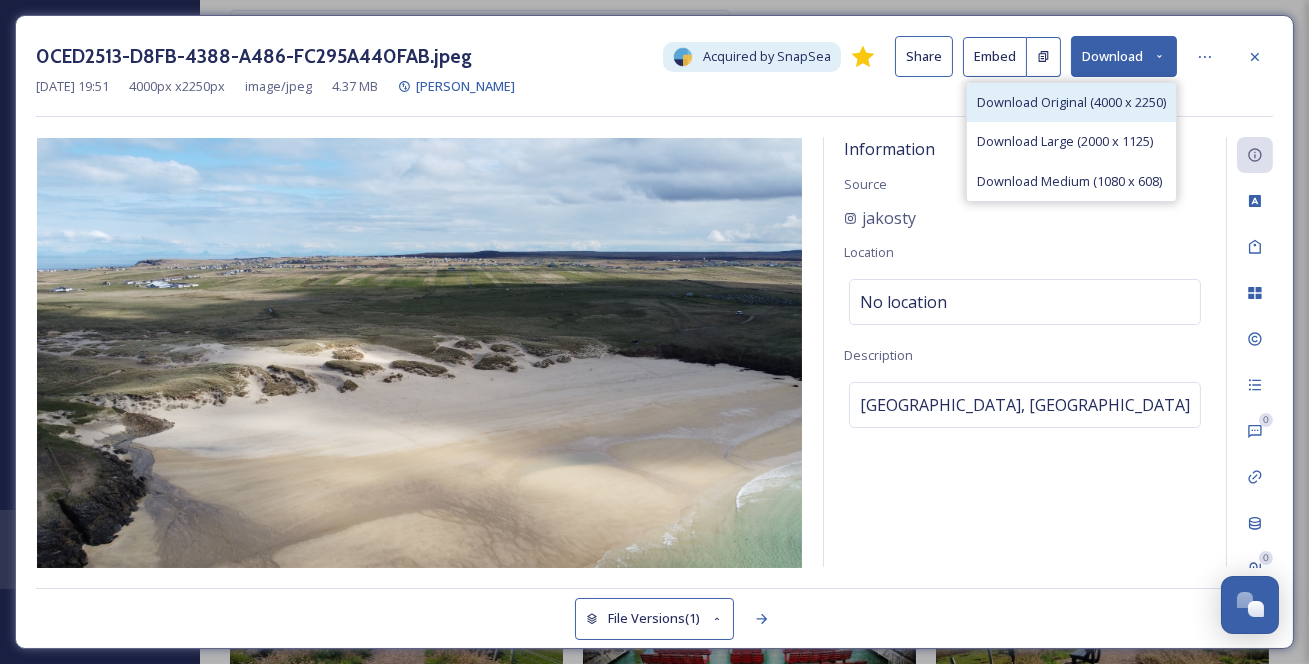 click on "Download Original (4000 x 2250)" at bounding box center (1071, 102) 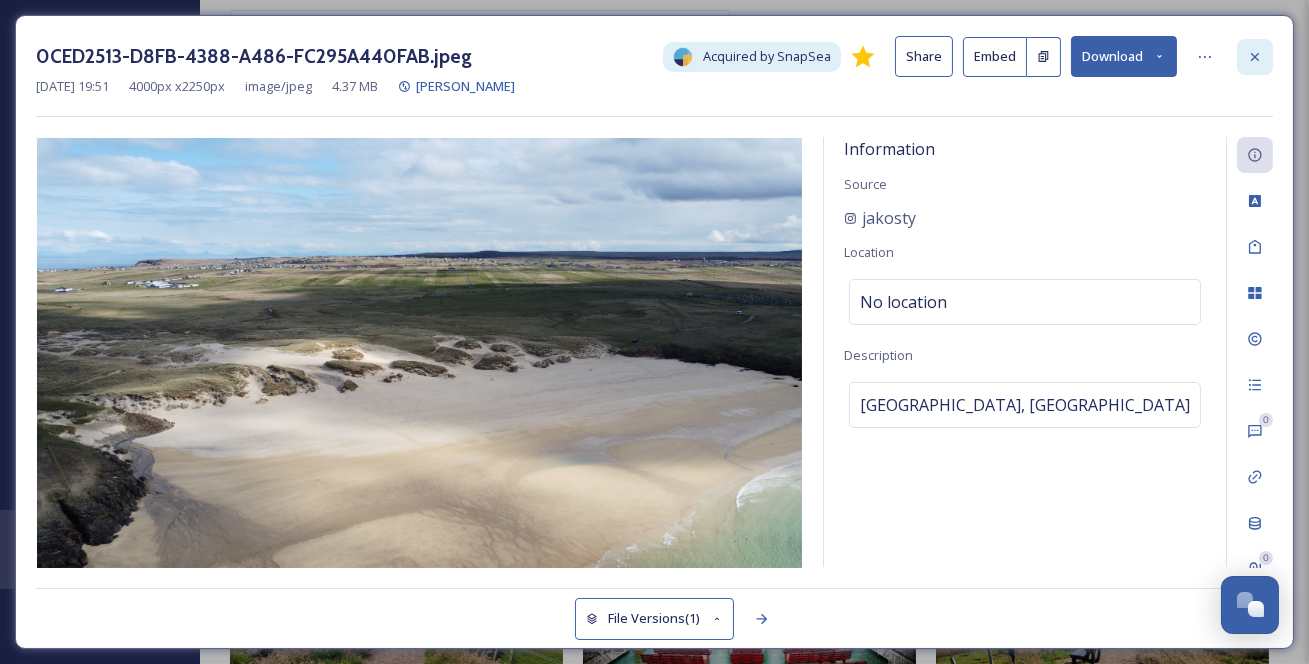 click at bounding box center (1255, 57) 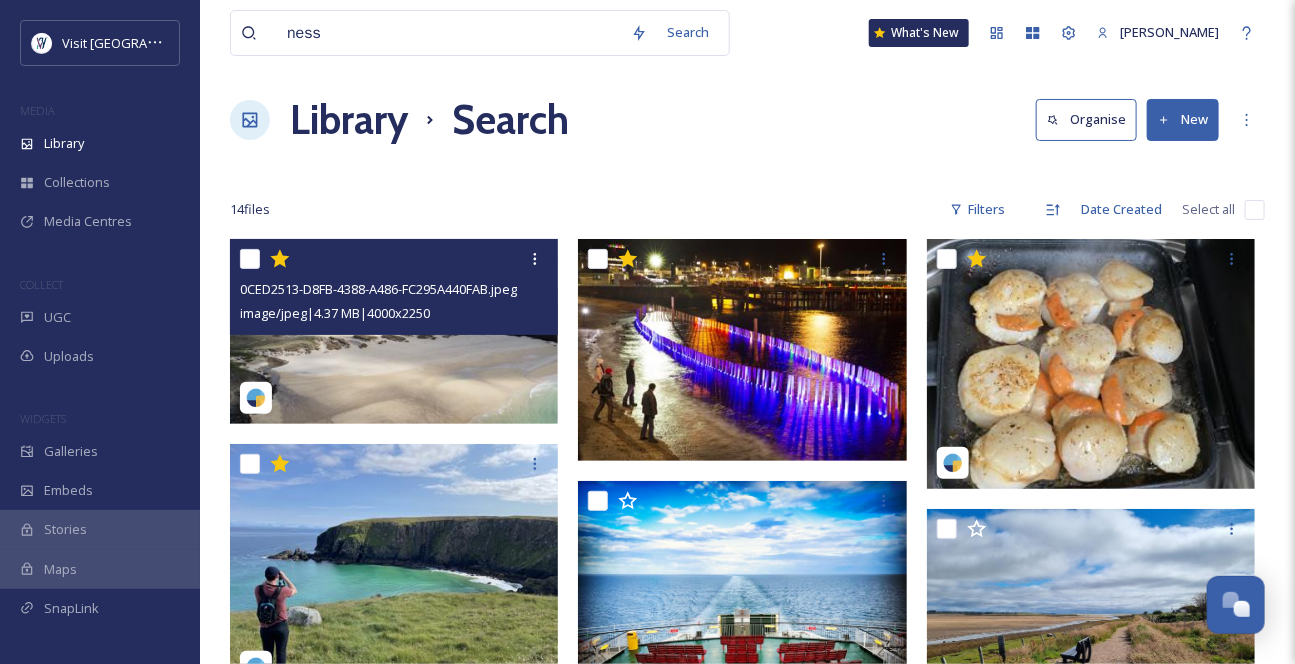 click on "ness" at bounding box center (449, 33) 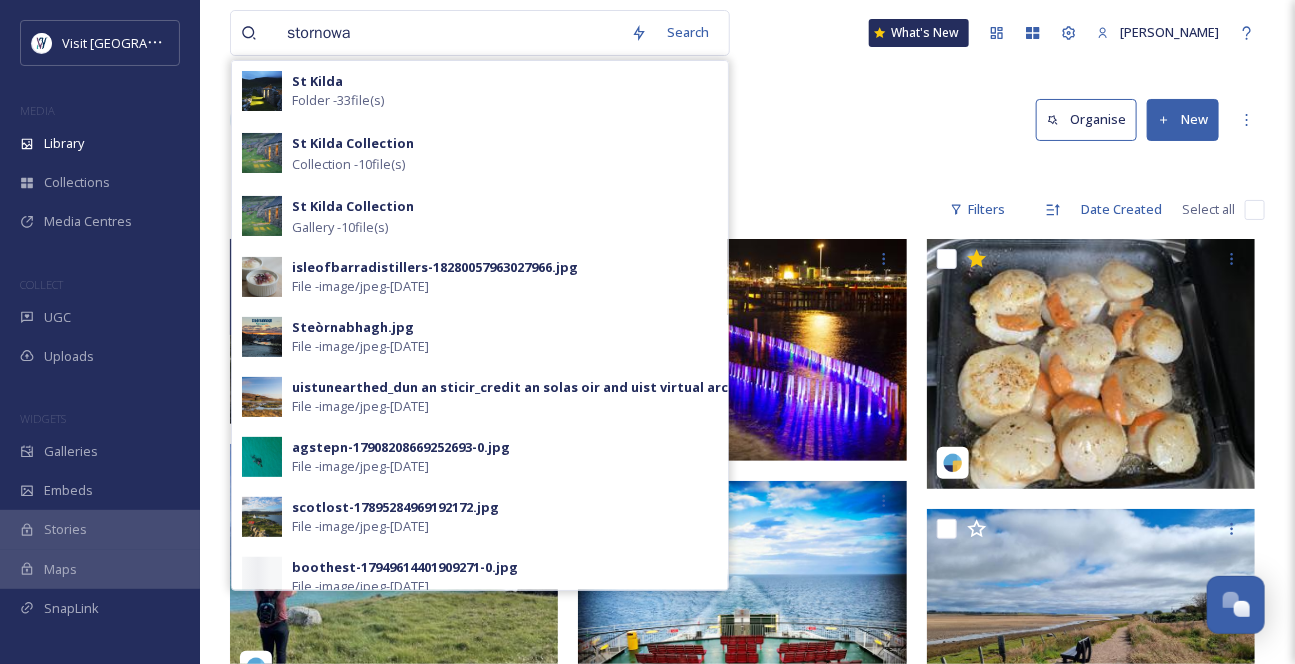 type on "stornoway" 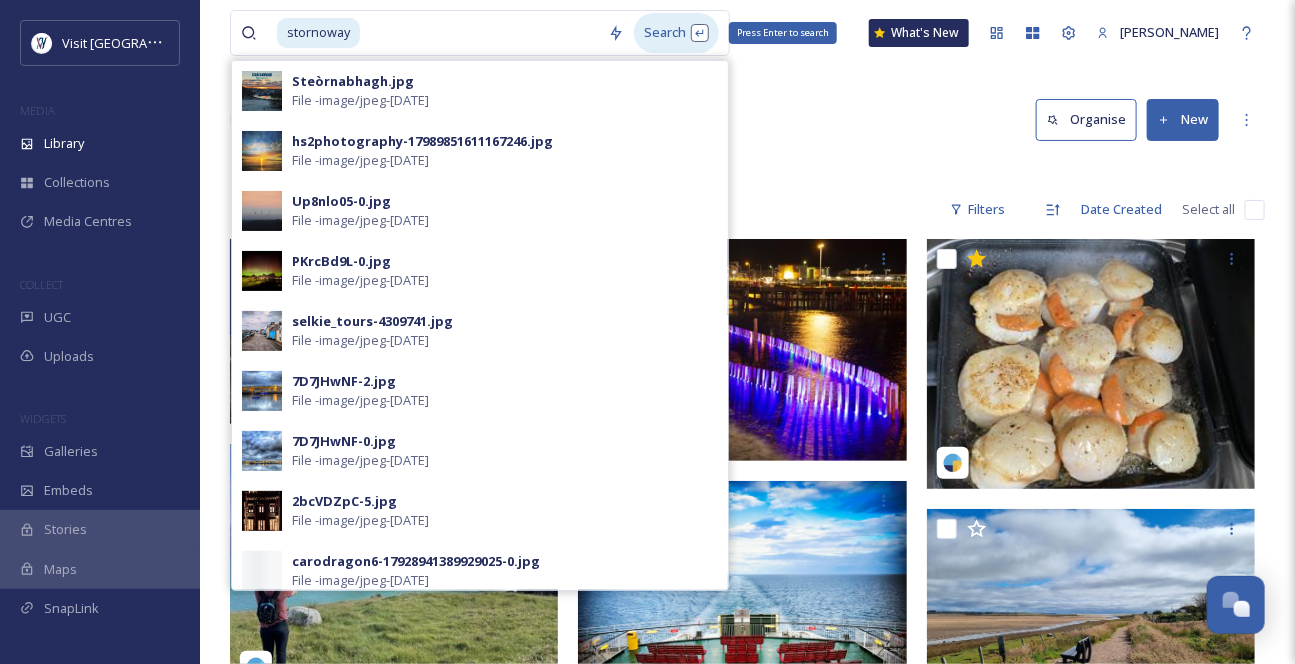 click on "Search Press Enter to search" at bounding box center (676, 32) 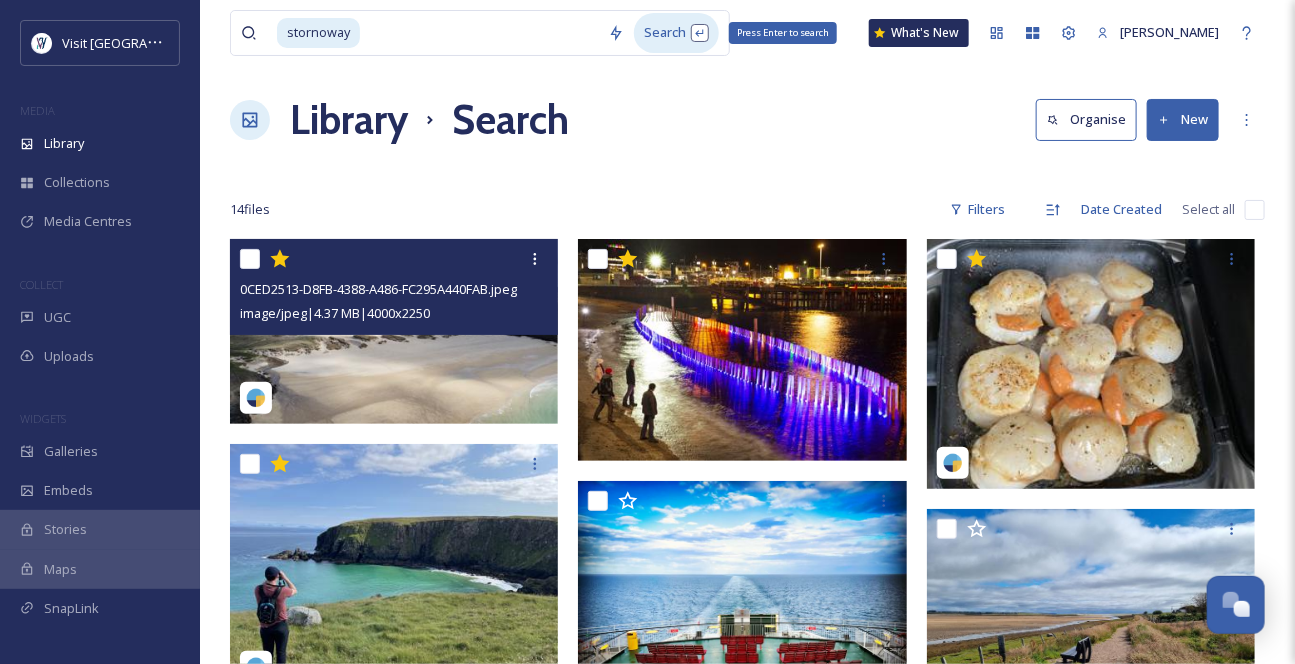 scroll, scrollTop: 0, scrollLeft: 0, axis: both 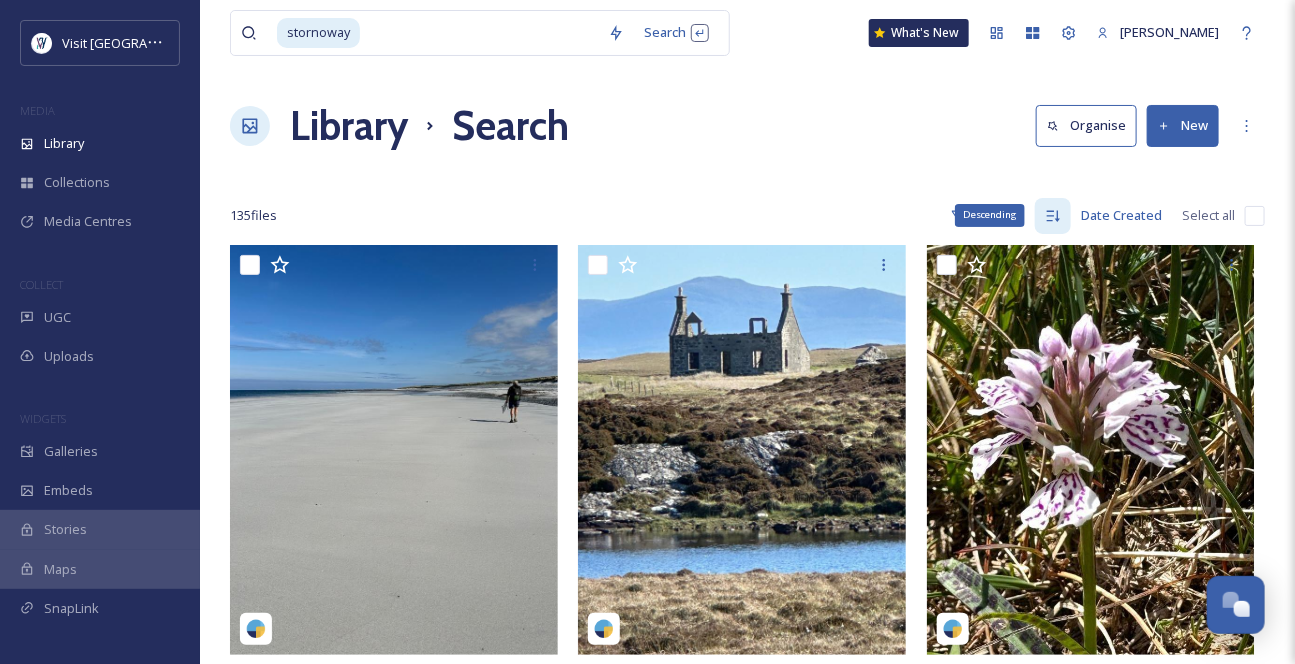 click 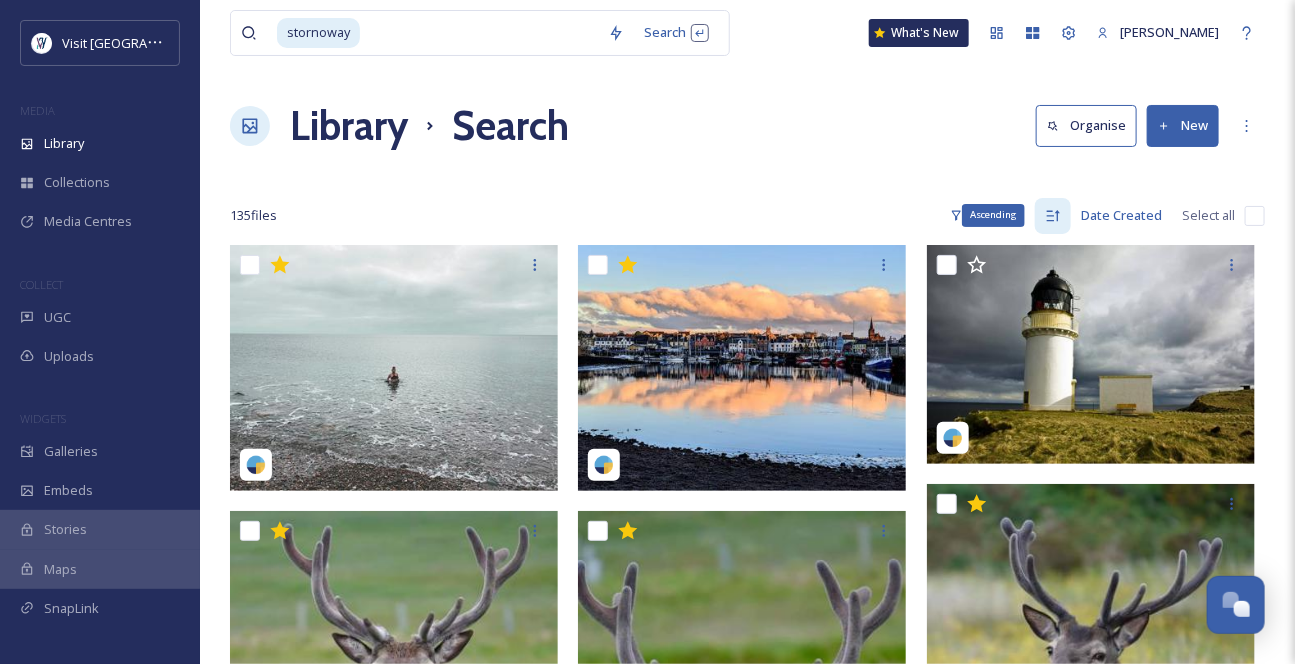 click on "Ascending" at bounding box center [1053, 216] 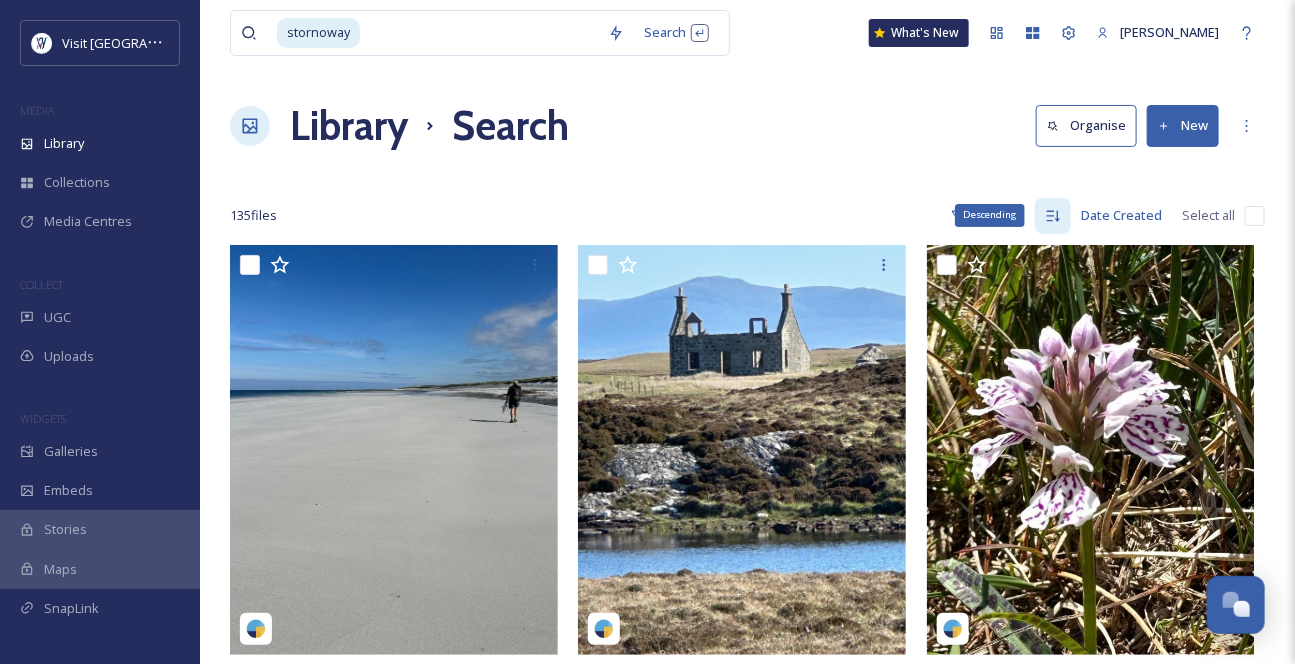 click 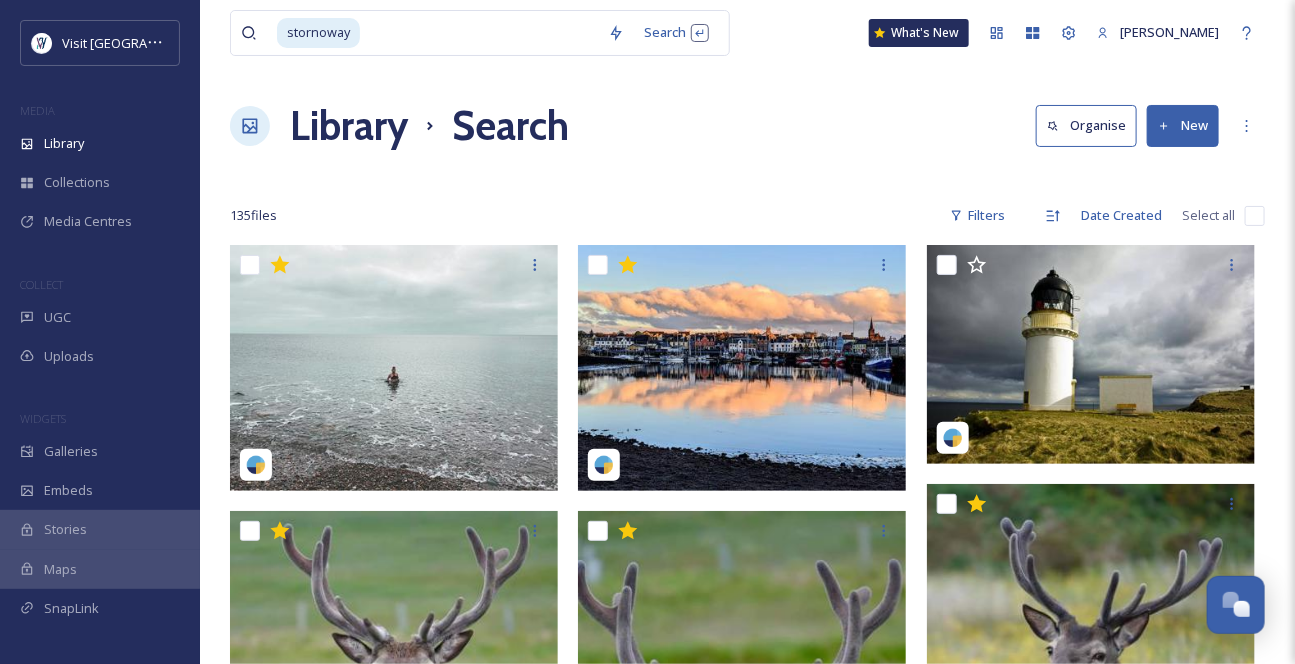 click on "135  file s Filters Date Created Select all" at bounding box center [747, 215] 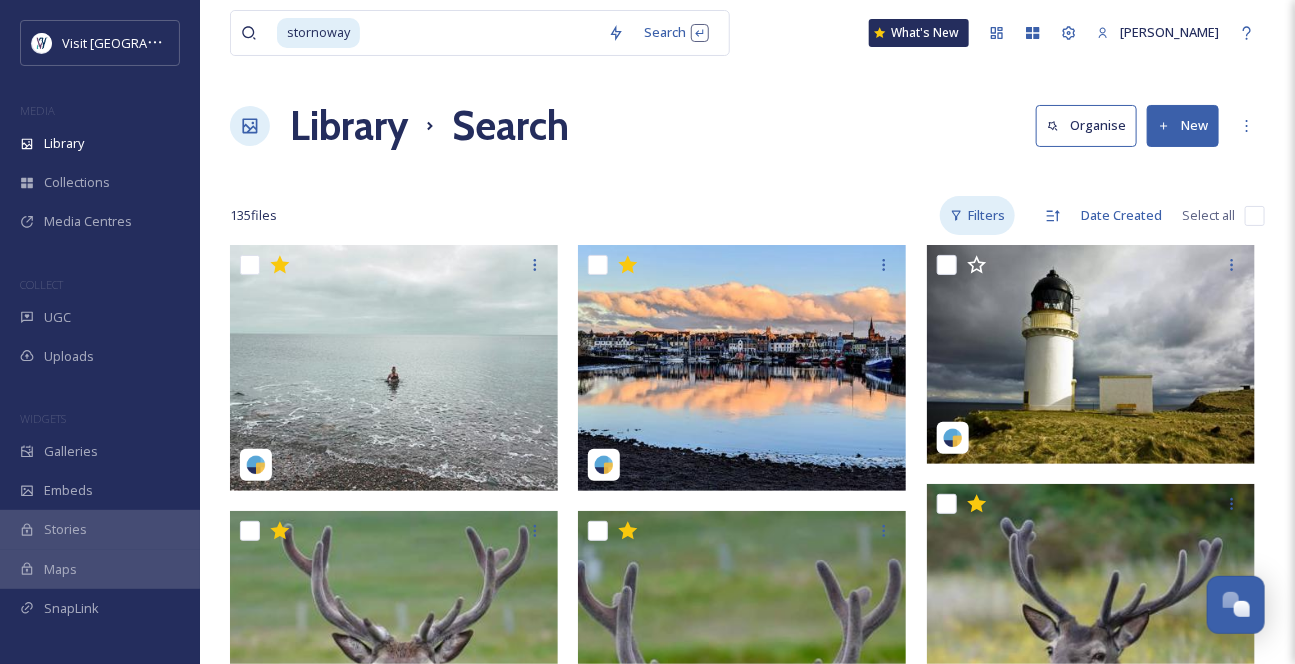 click on "Filters" at bounding box center (977, 215) 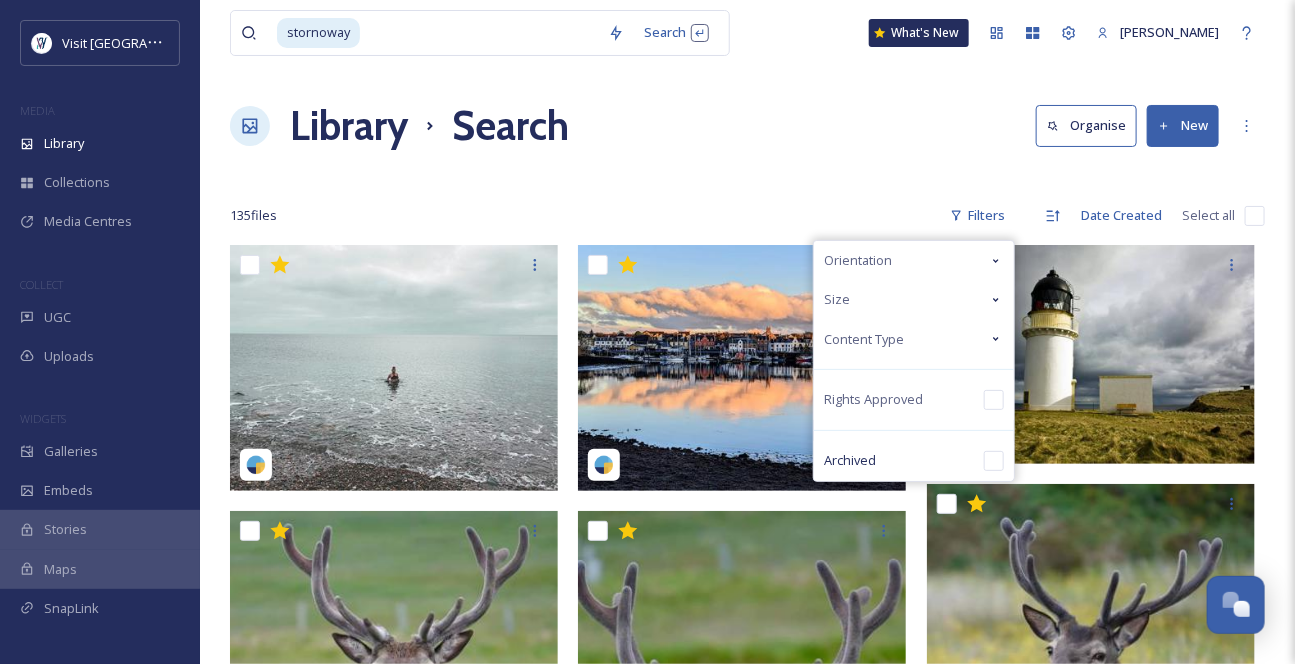 click 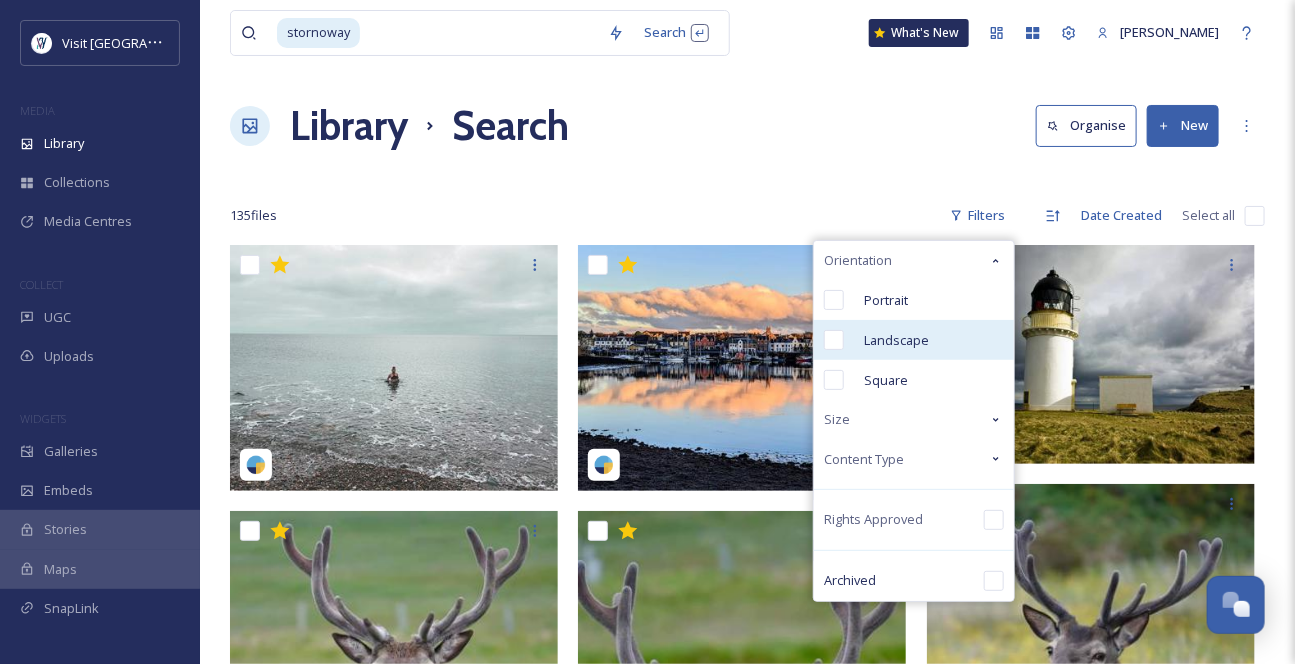 click on "Landscape" at bounding box center (914, 340) 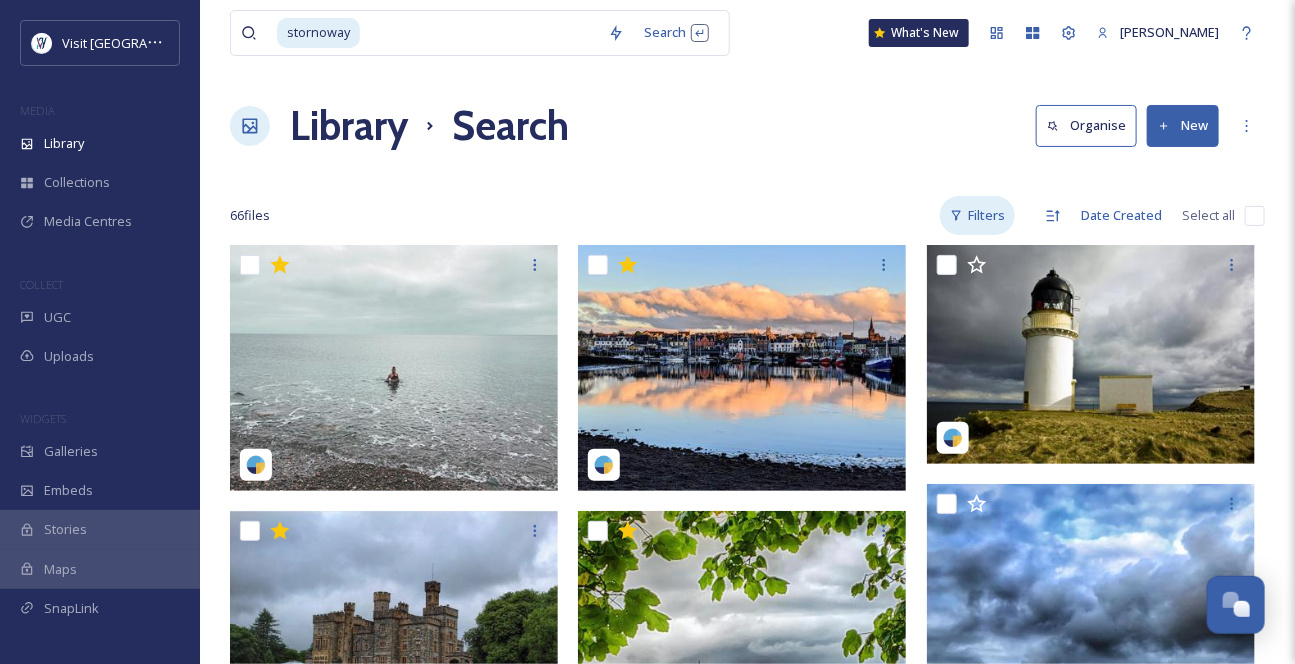 click on "Filters" at bounding box center (977, 215) 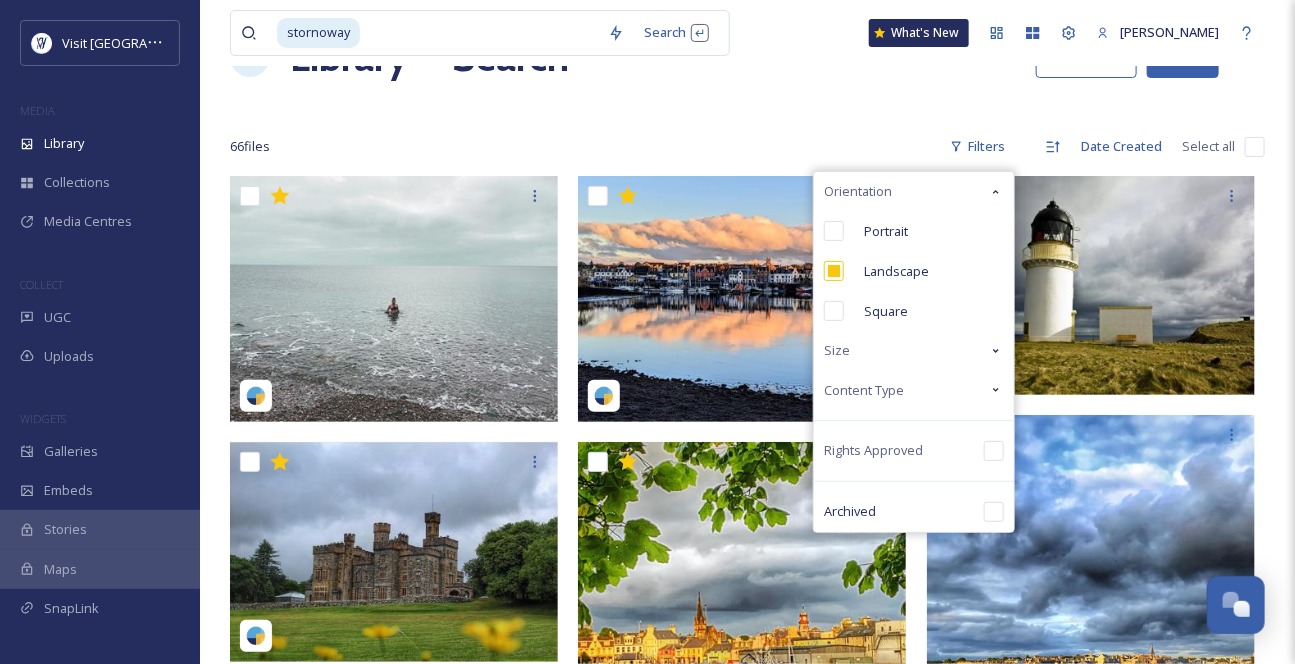 scroll, scrollTop: 90, scrollLeft: 0, axis: vertical 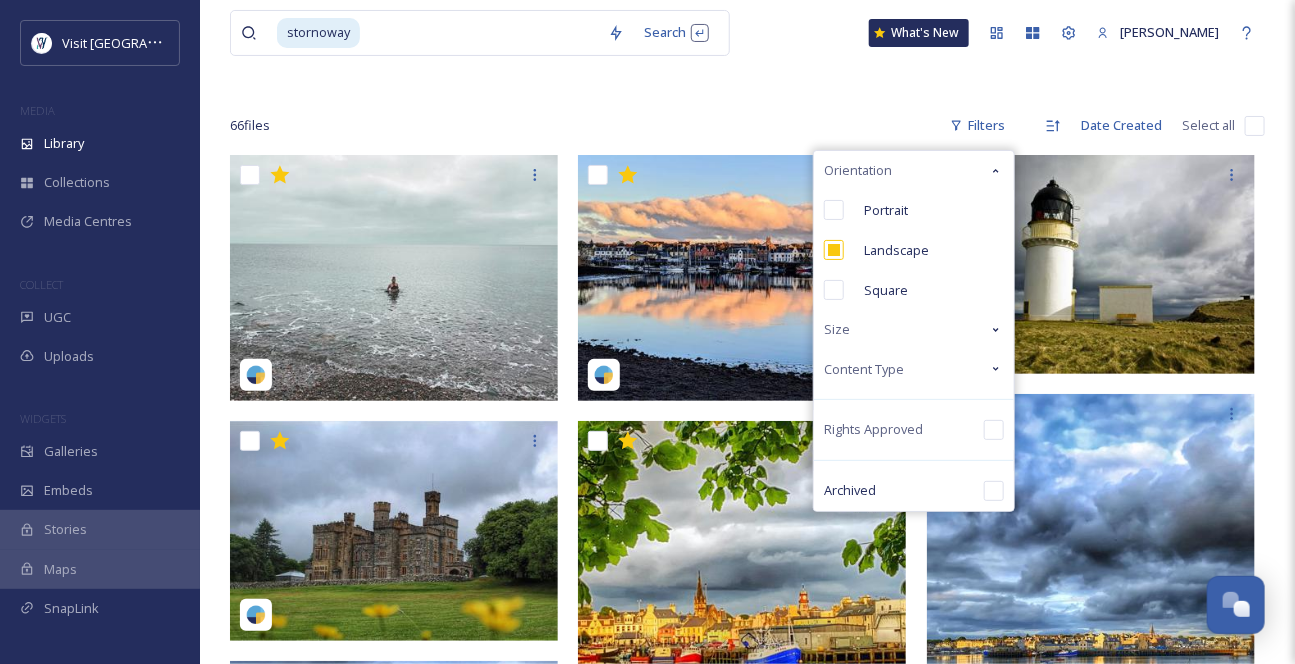 click 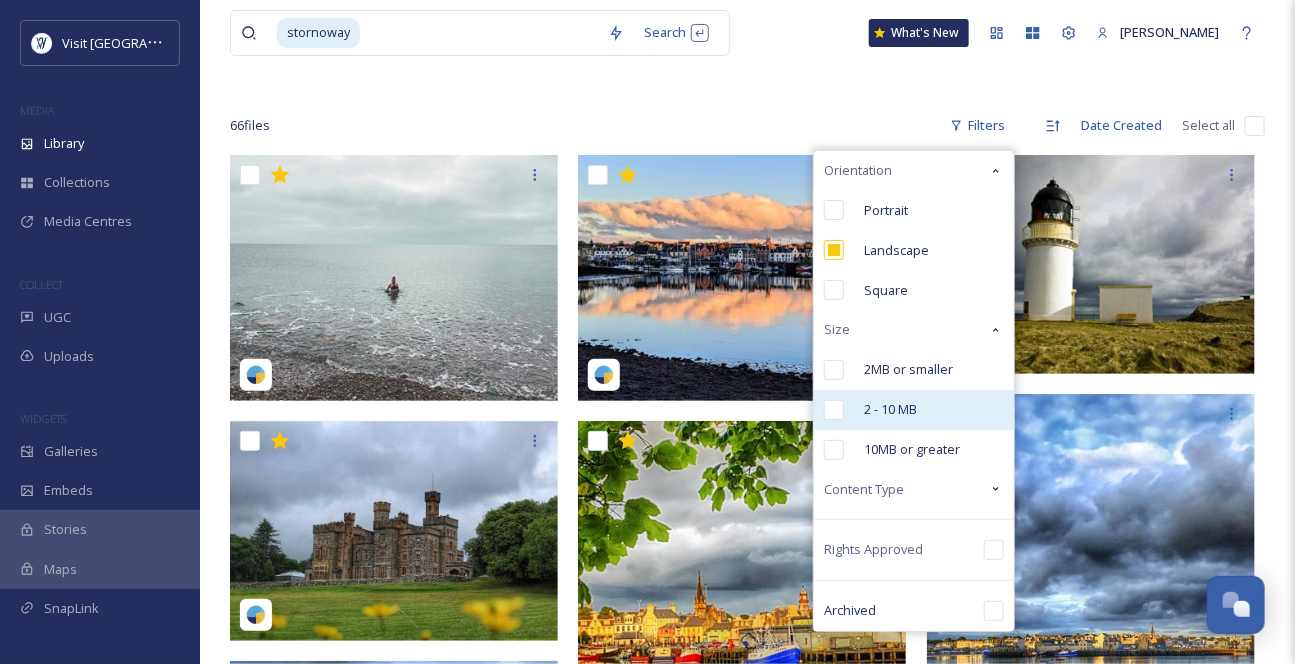 click at bounding box center (834, 410) 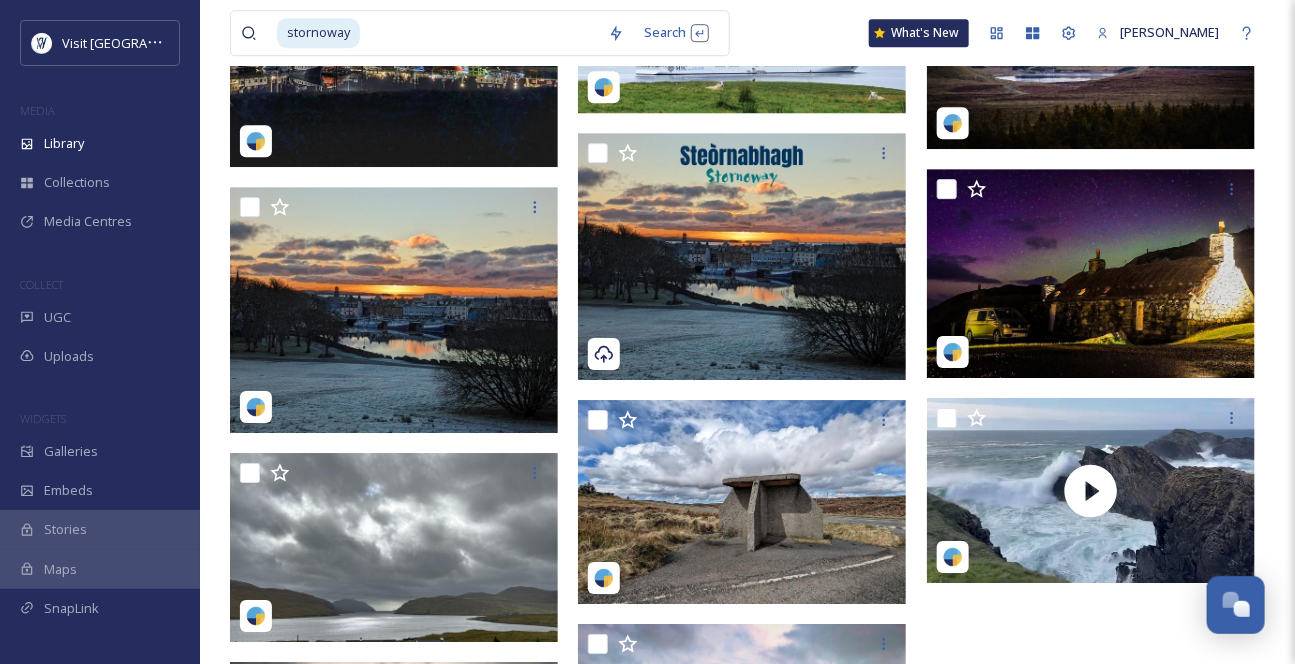 scroll, scrollTop: 2173, scrollLeft: 0, axis: vertical 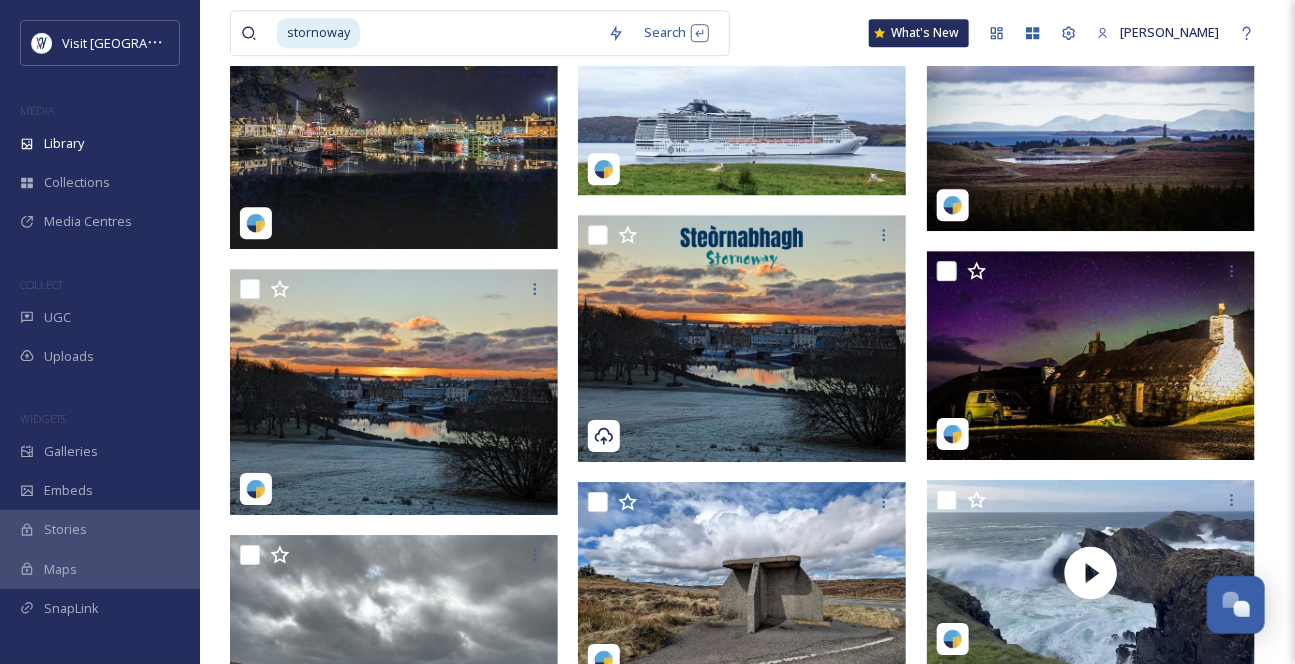click at bounding box center (480, 33) 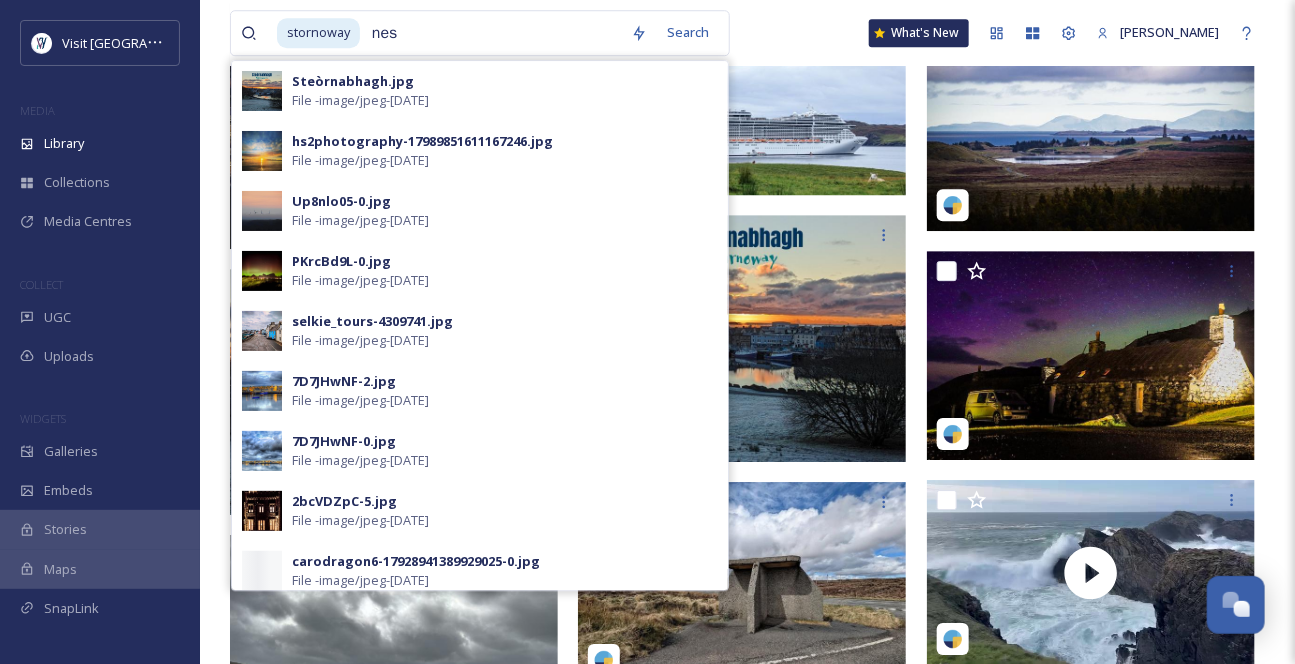 type on "ness" 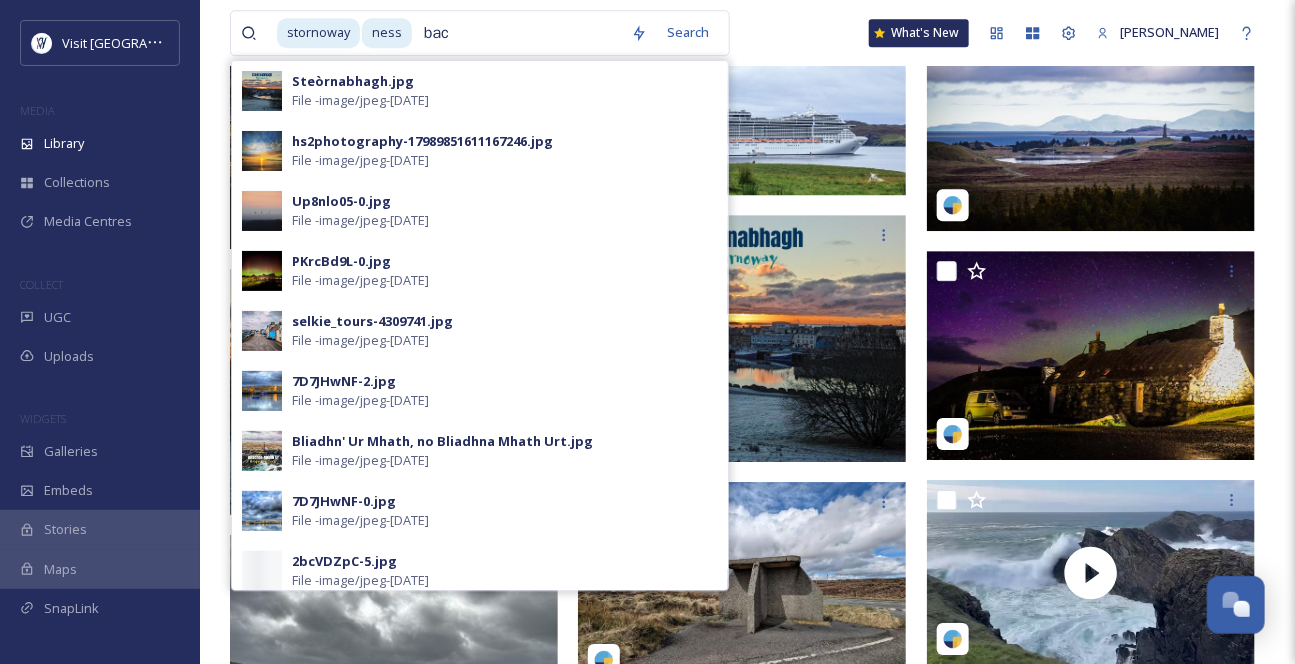 type on "back" 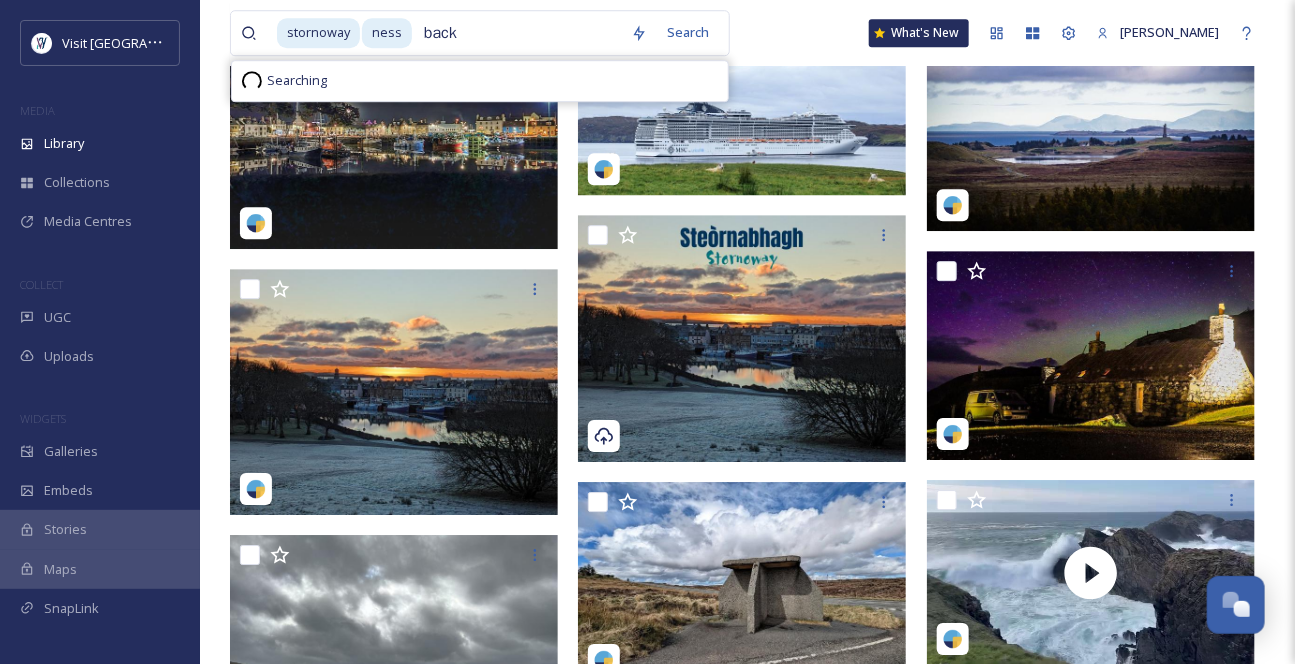 type 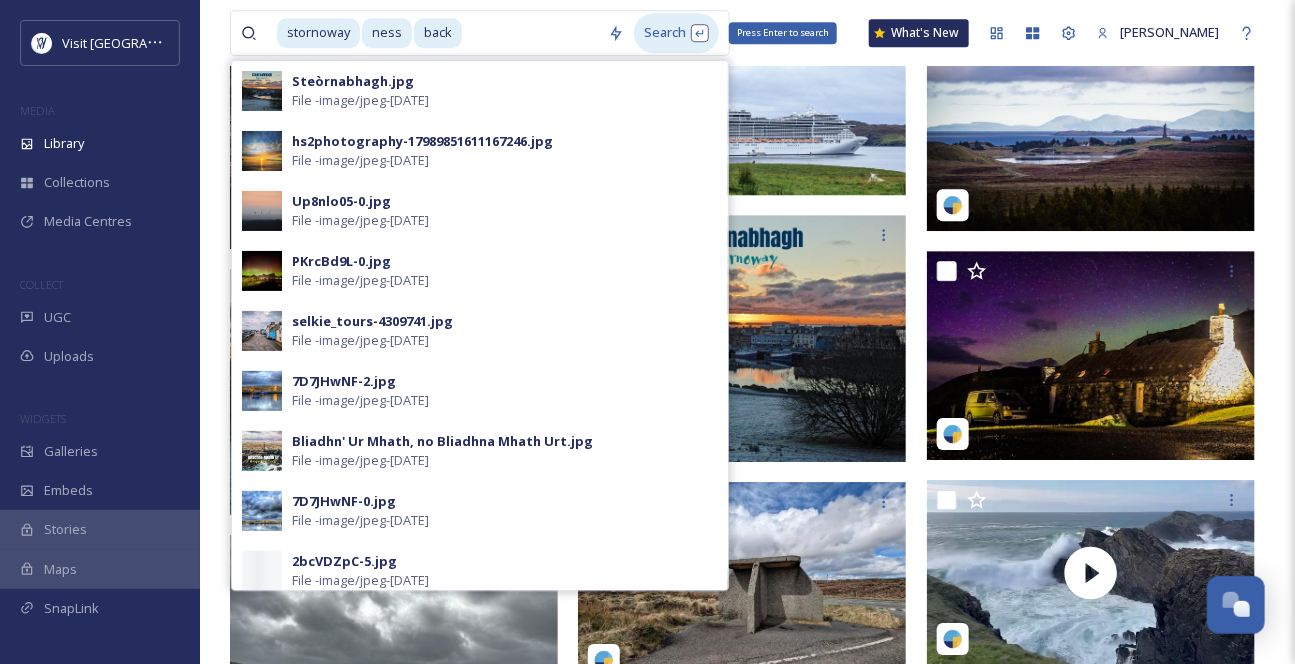 click on "Search Press Enter to search" at bounding box center (676, 32) 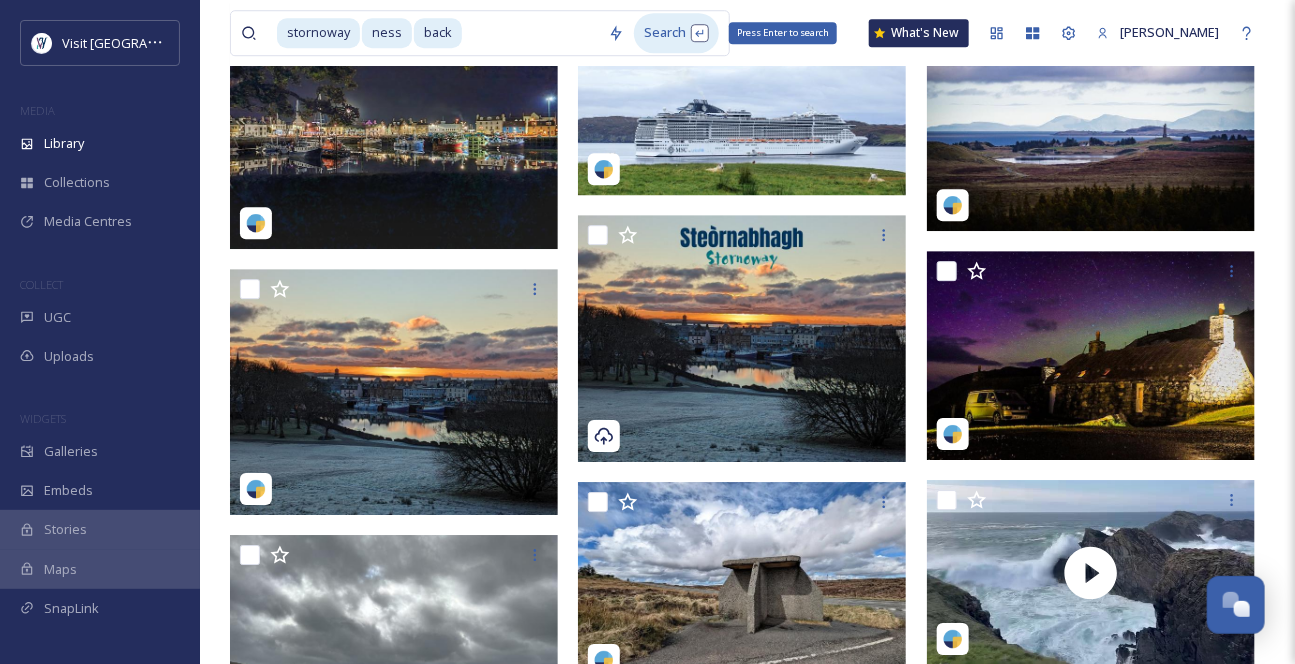 scroll, scrollTop: 0, scrollLeft: 0, axis: both 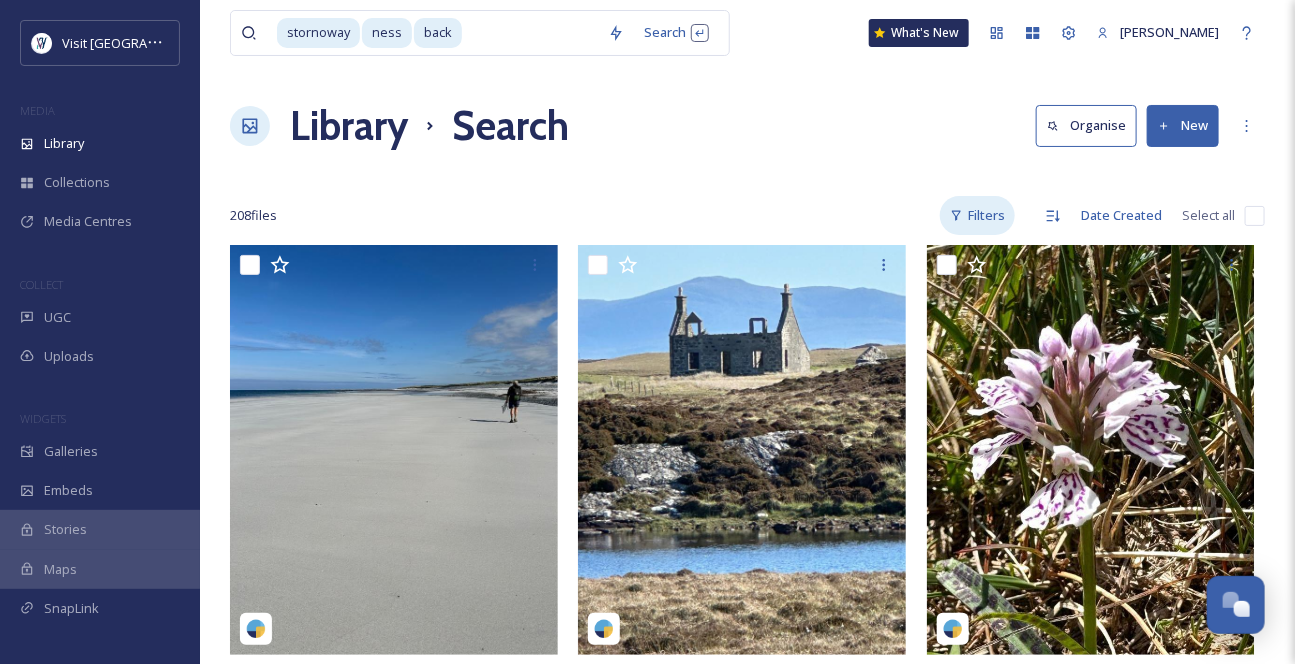 click on "Filters" at bounding box center (977, 215) 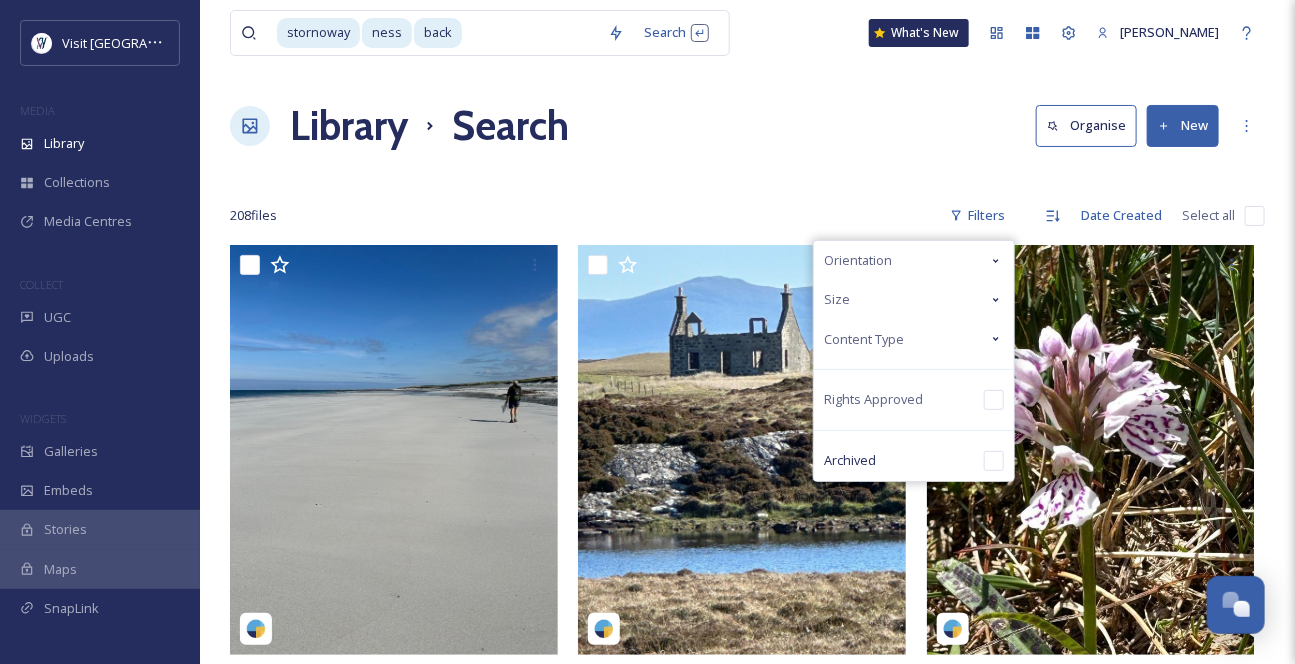 click 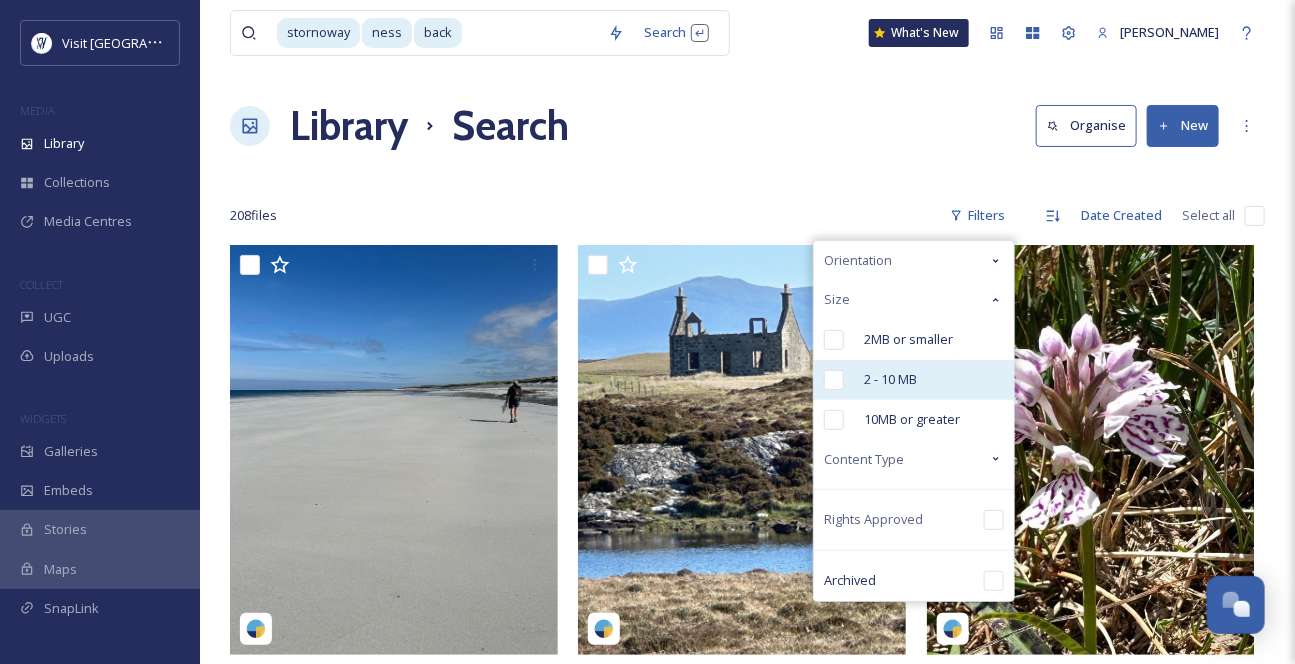 click at bounding box center (834, 380) 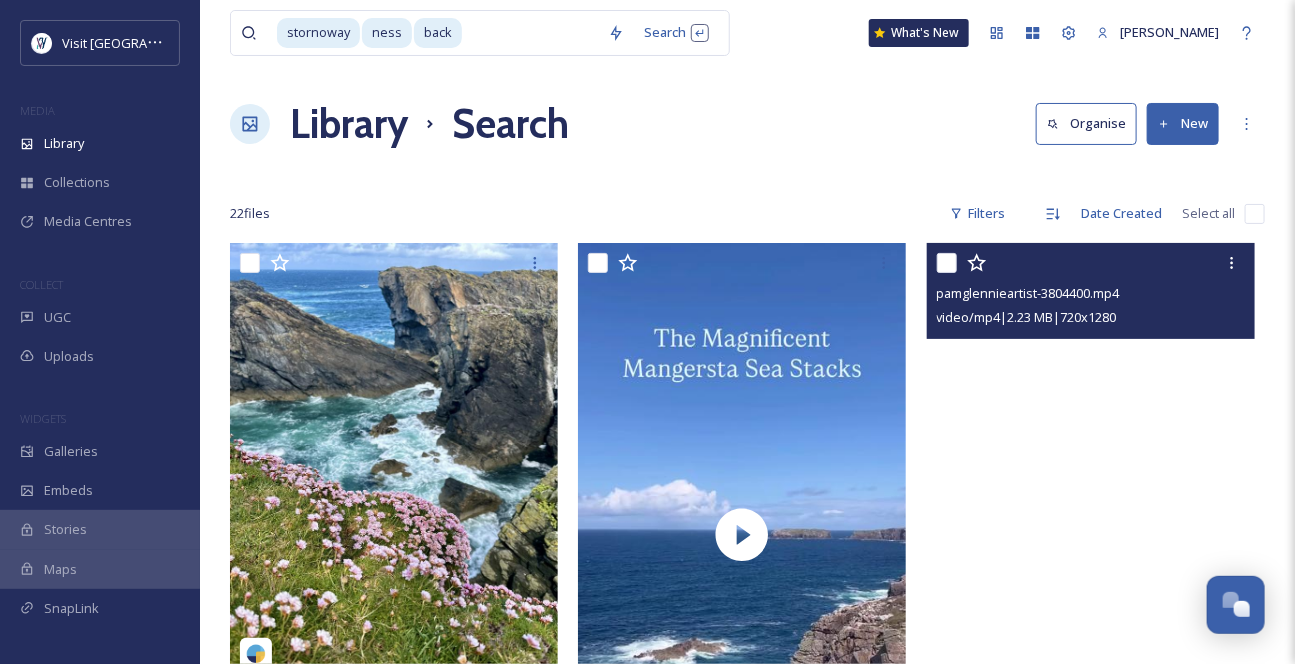 scroll, scrollTop: 0, scrollLeft: 0, axis: both 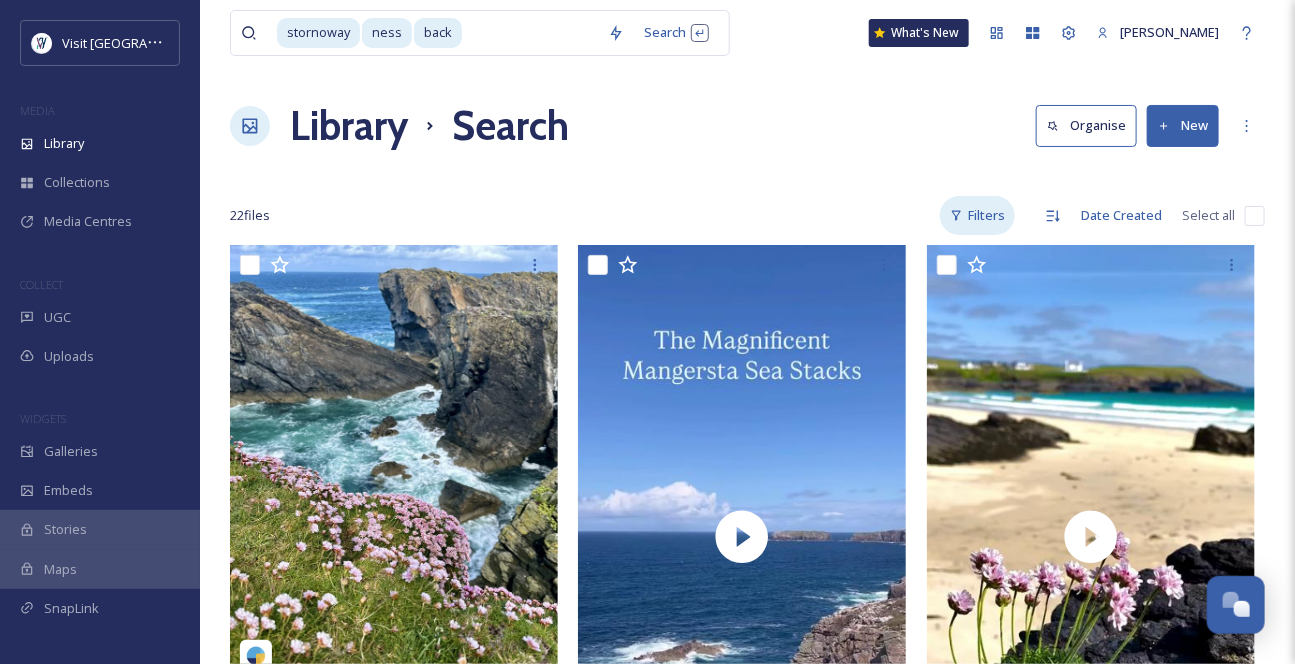 click on "Filters" at bounding box center (977, 215) 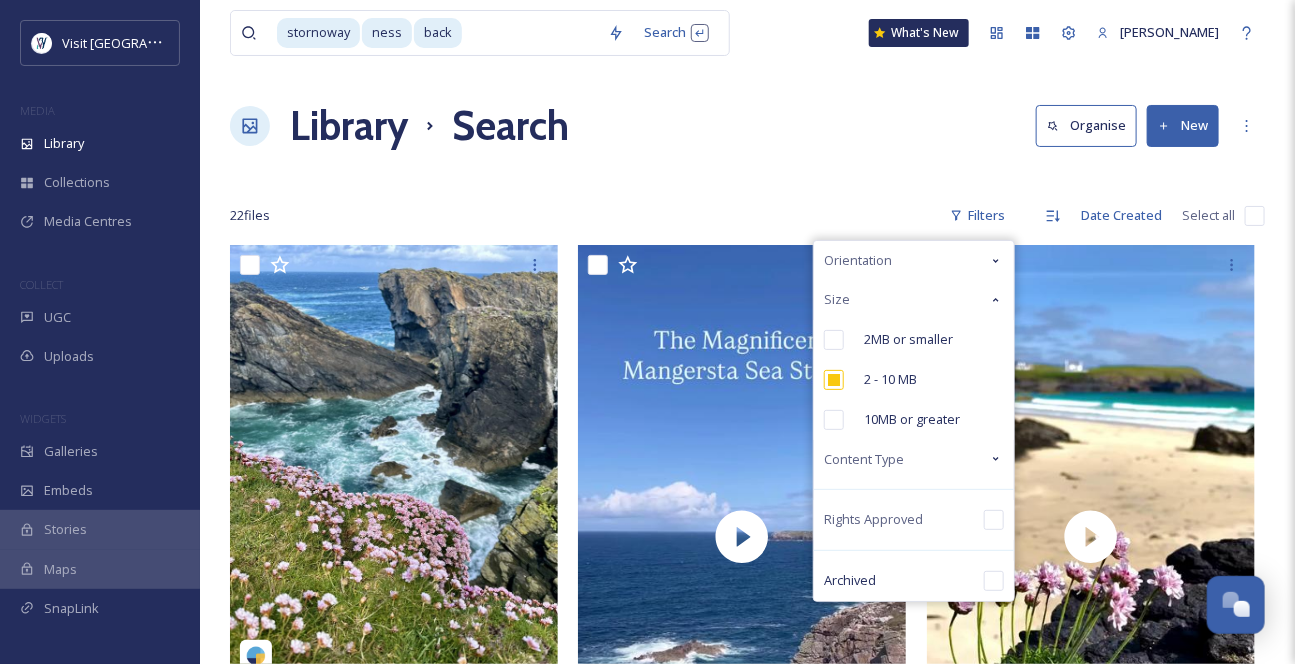 click at bounding box center [834, 420] 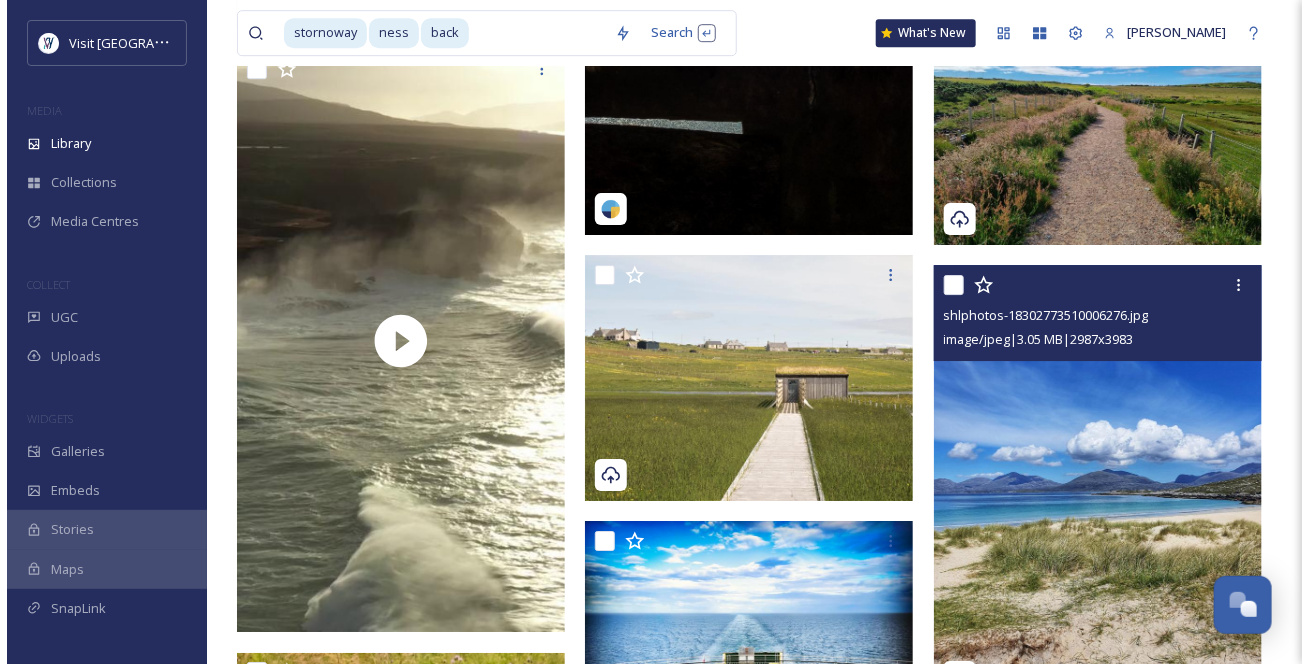 scroll, scrollTop: 2273, scrollLeft: 0, axis: vertical 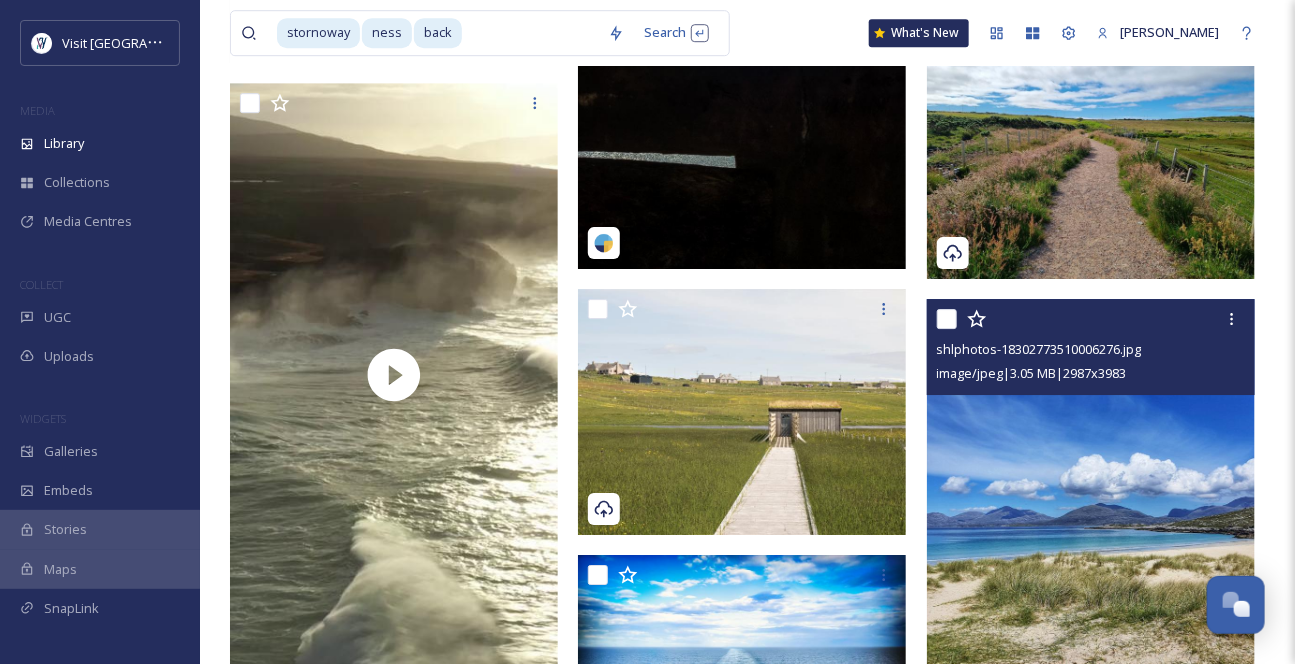 click at bounding box center [1091, 517] 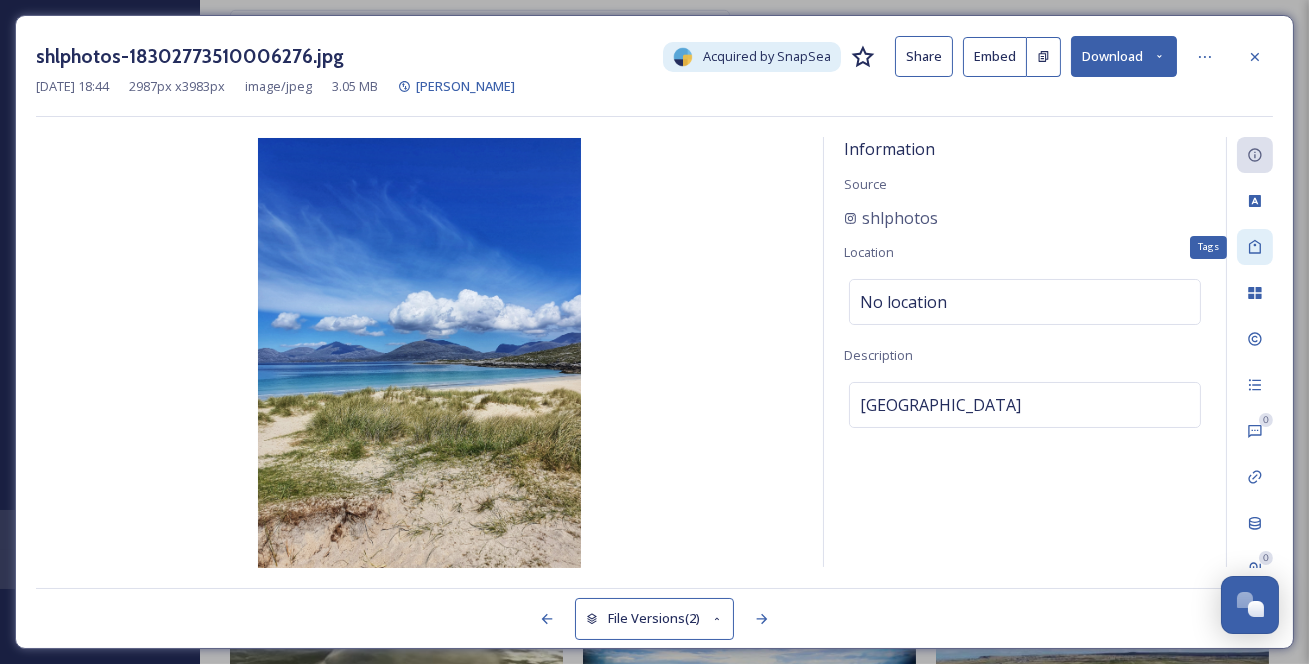 click 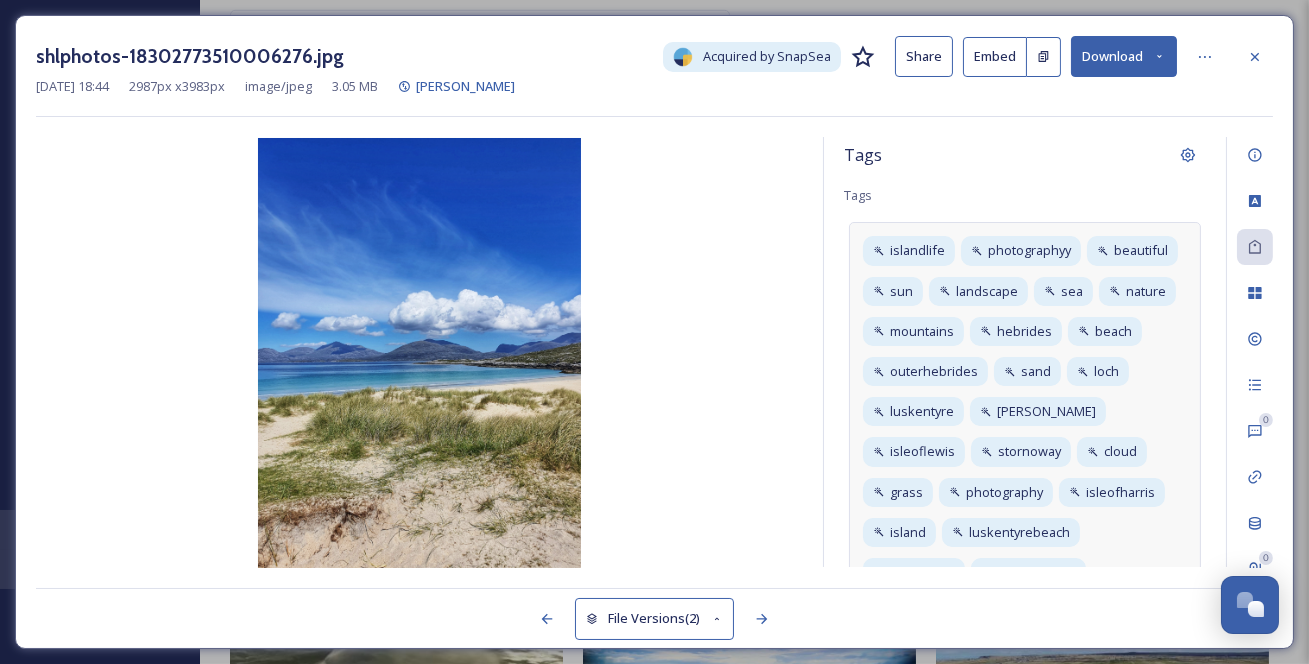 click on "islandlife photographyy beautiful sun landscape sea [GEOGRAPHIC_DATA] [GEOGRAPHIC_DATA] [GEOGRAPHIC_DATA] sand [GEOGRAPHIC_DATA] [PERSON_NAME][GEOGRAPHIC_DATA] stornoway cloud grass photography [GEOGRAPHIC_DATA] [GEOGRAPHIC_DATA] instaphoto westernisles hebridean reflections blueskies clouds luskentyre hills clouds marram grass" at bounding box center (1025, 471) 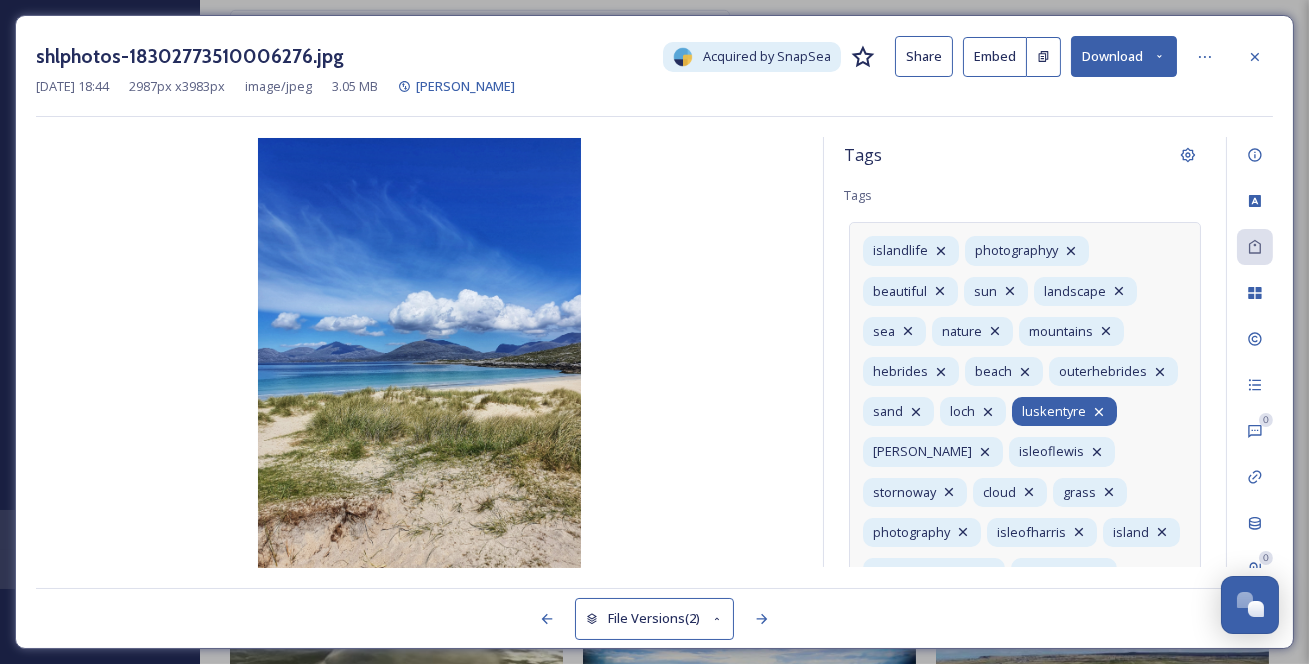 click 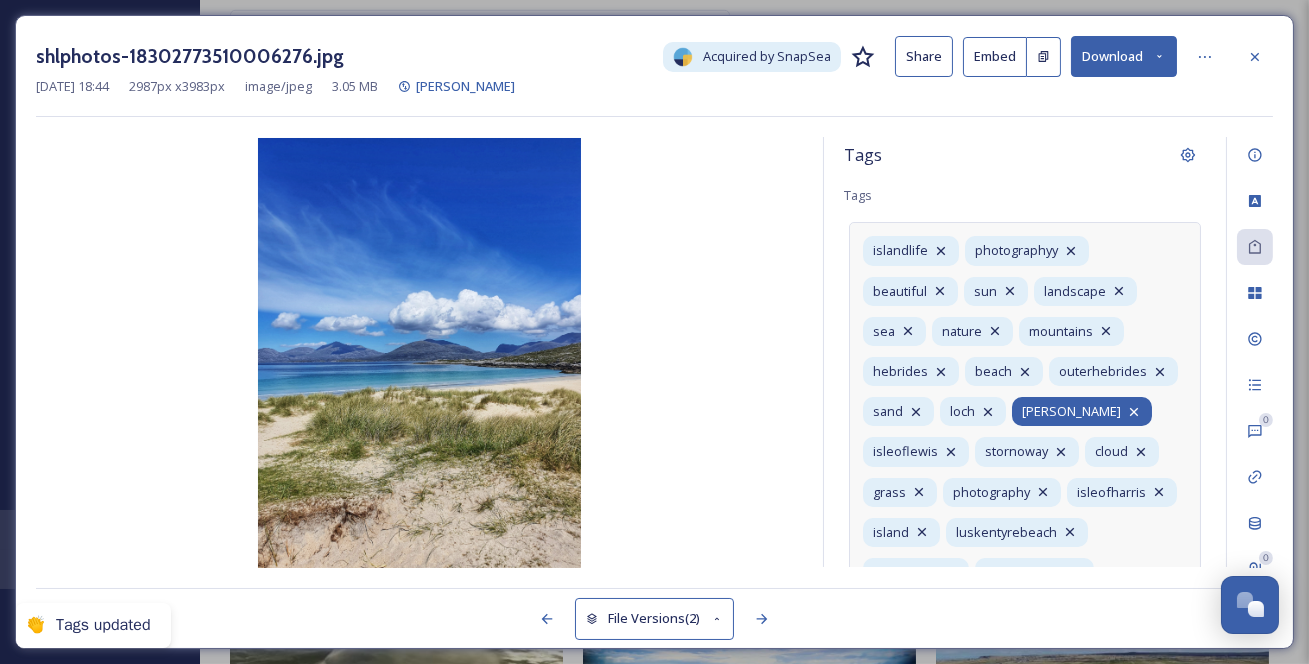 click 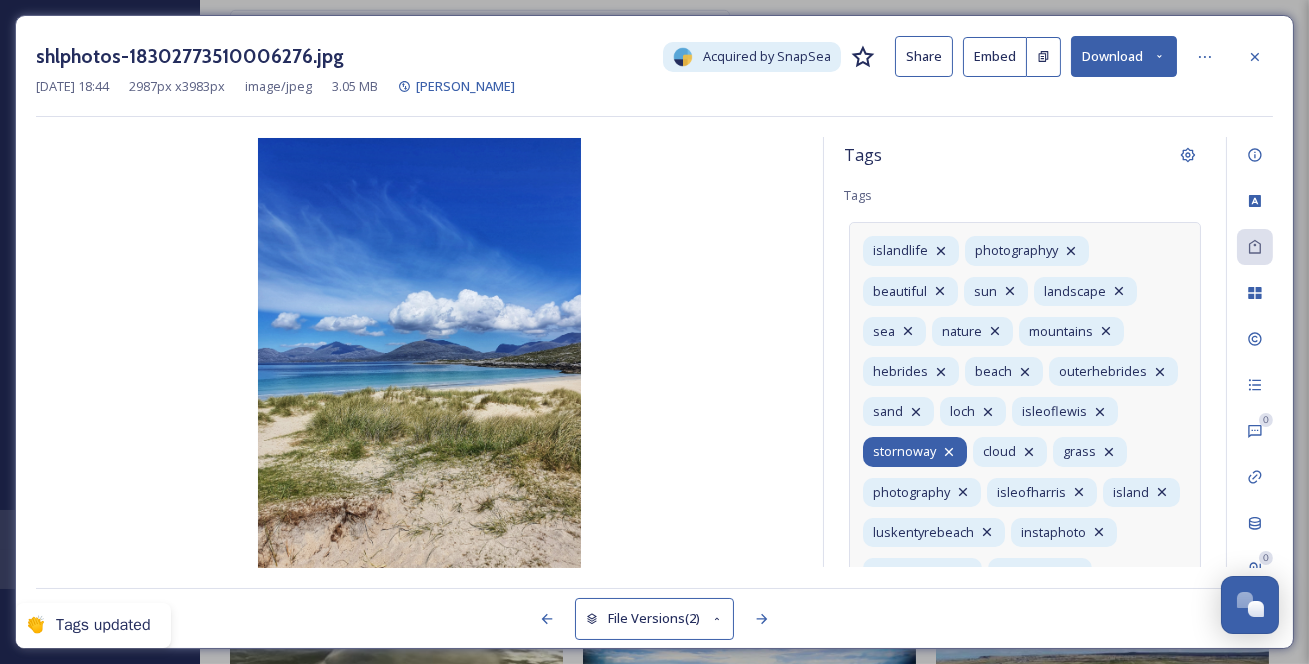 click 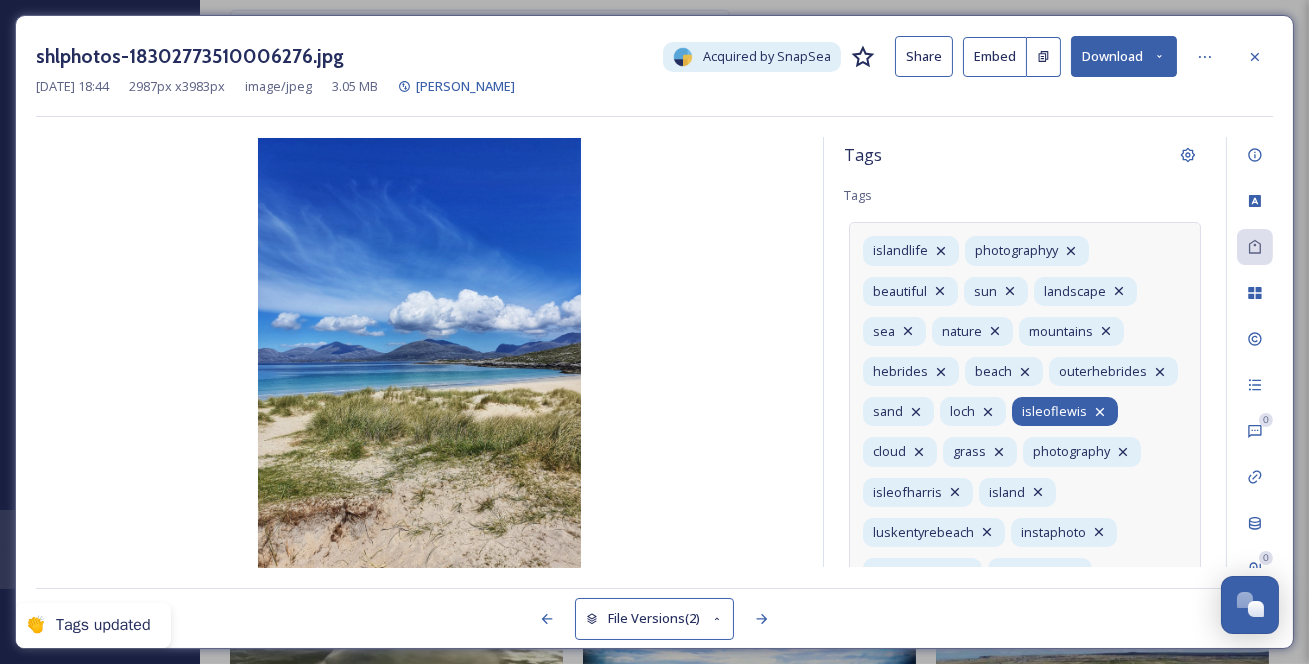click 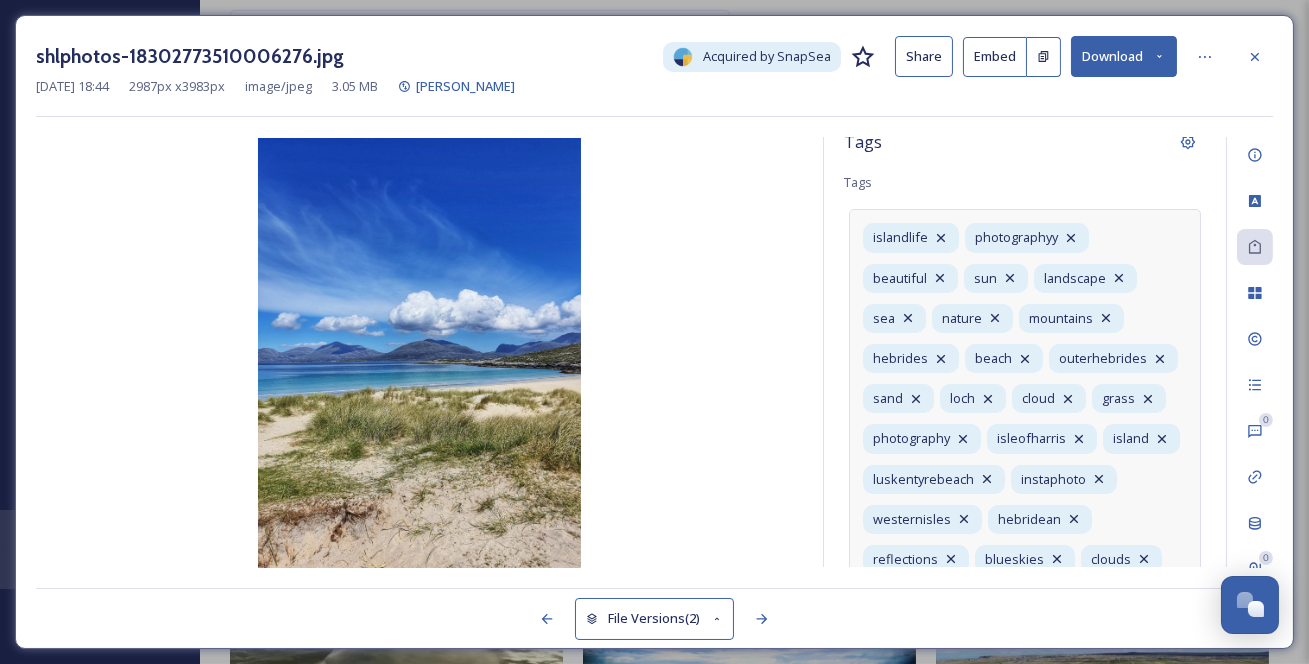 scroll, scrollTop: 0, scrollLeft: 0, axis: both 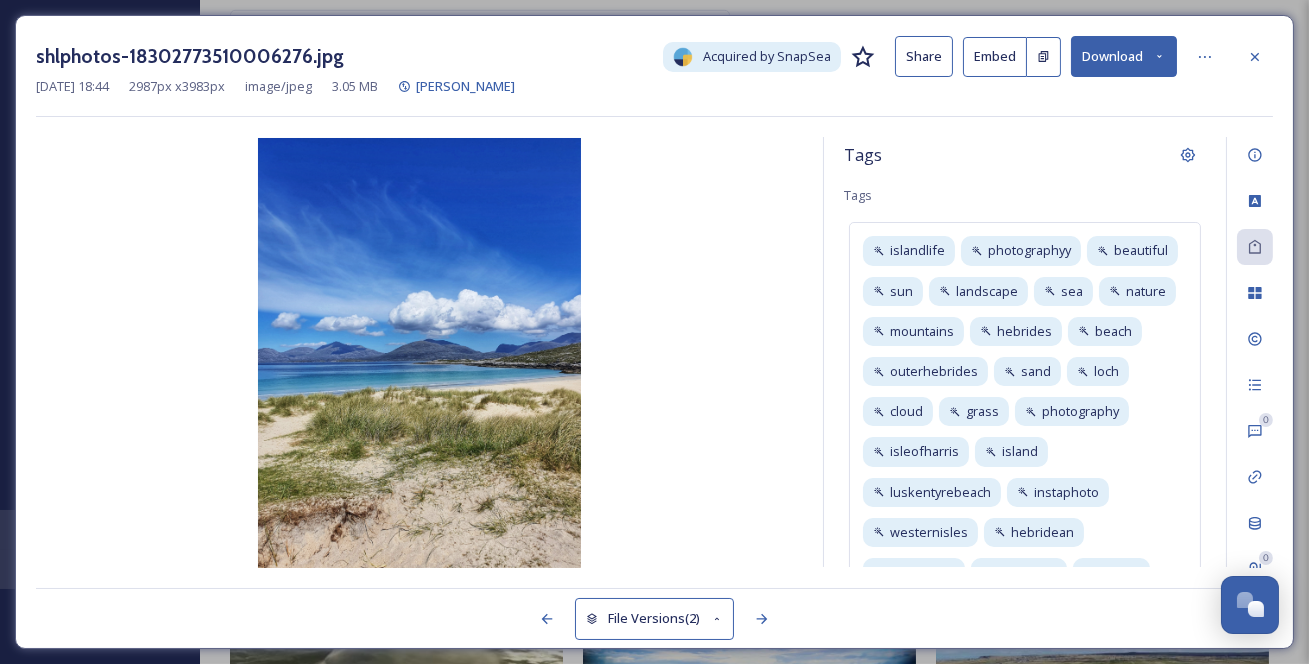 click on "Tags Tags islandlife photographyy beautiful sun landscape sea nature mountains [GEOGRAPHIC_DATA] [GEOGRAPHIC_DATA] sand loch cloud grass photography [GEOGRAPHIC_DATA] [GEOGRAPHIC_DATA] instaphoto westernisles hebridean reflections blueskies clouds luskentyre hills clouds marram grass" at bounding box center [1025, 352] 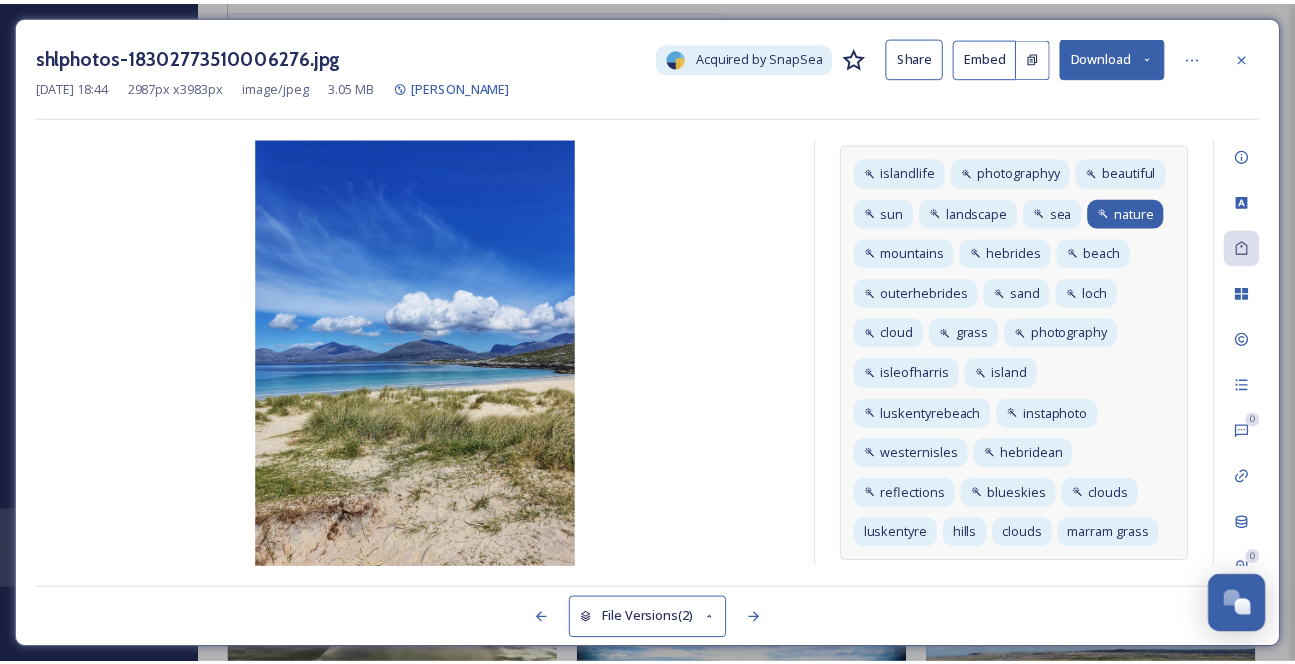 scroll, scrollTop: 0, scrollLeft: 0, axis: both 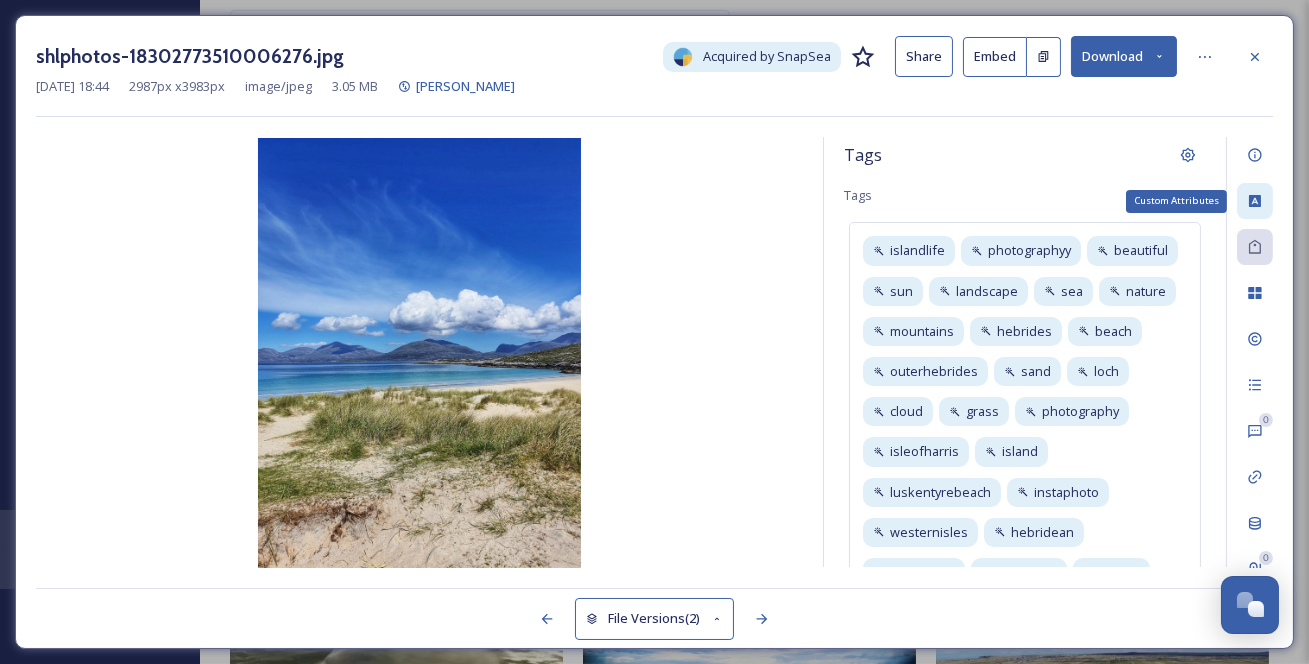 click 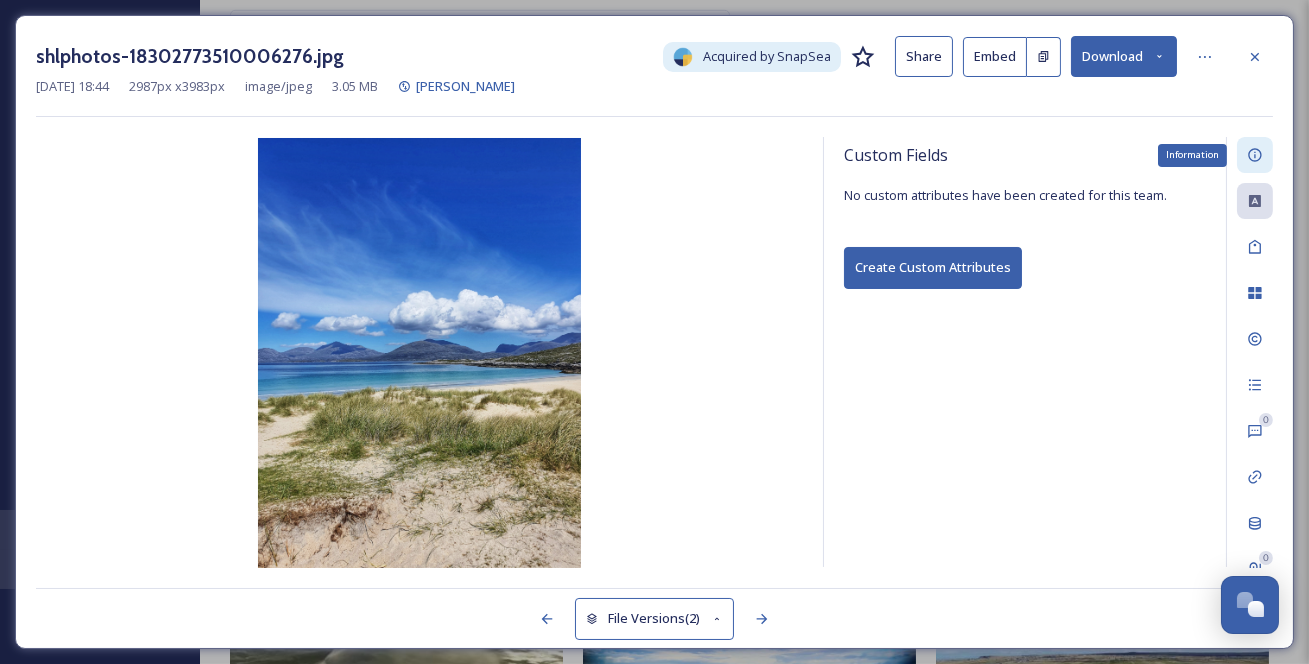 click 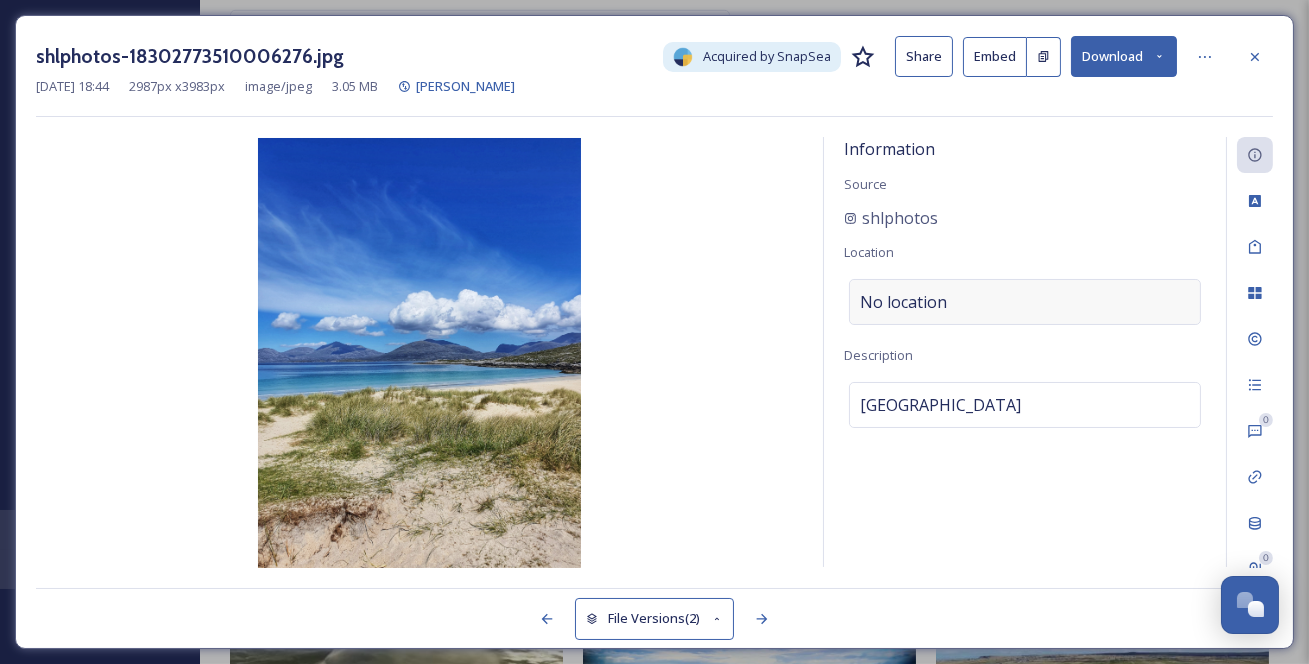 click on "No location" at bounding box center [1025, 302] 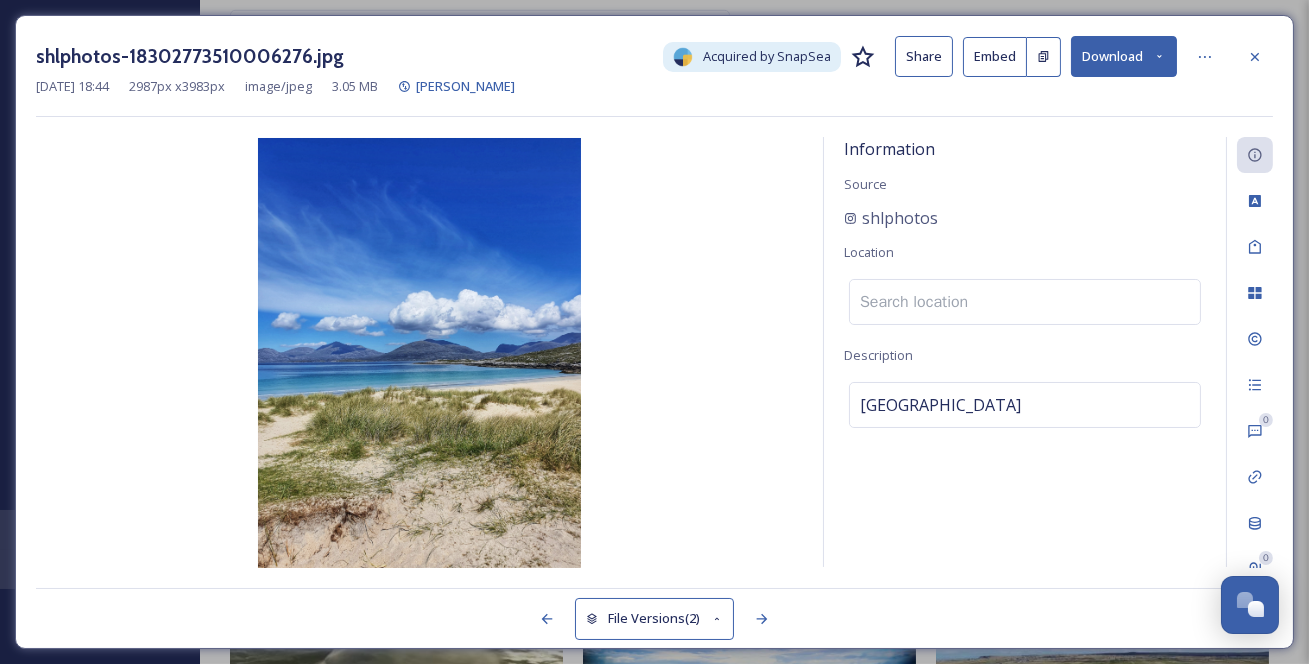 click at bounding box center (1025, 302) 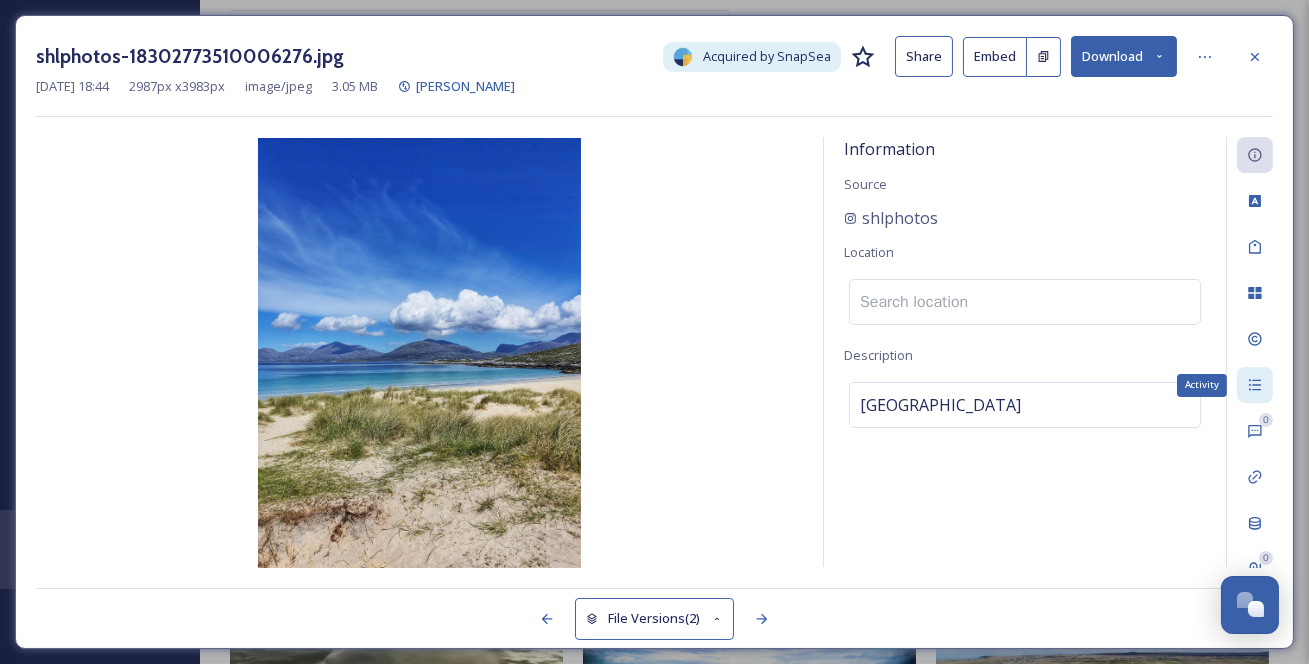 click 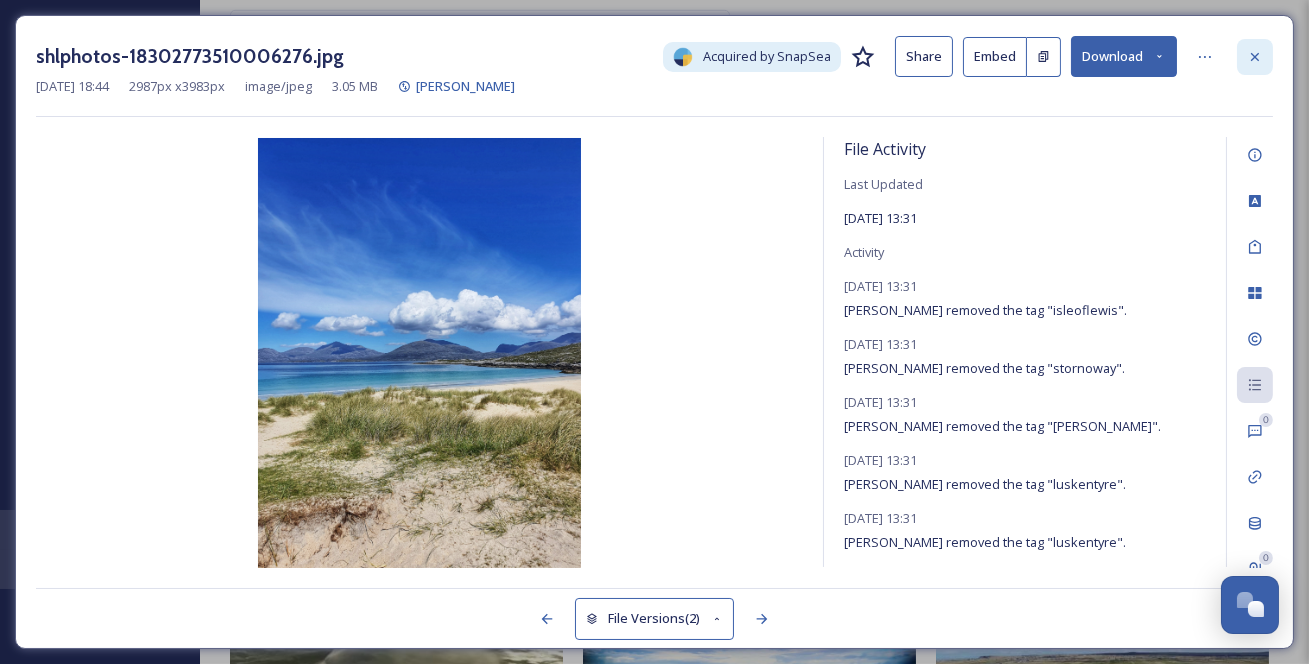 click 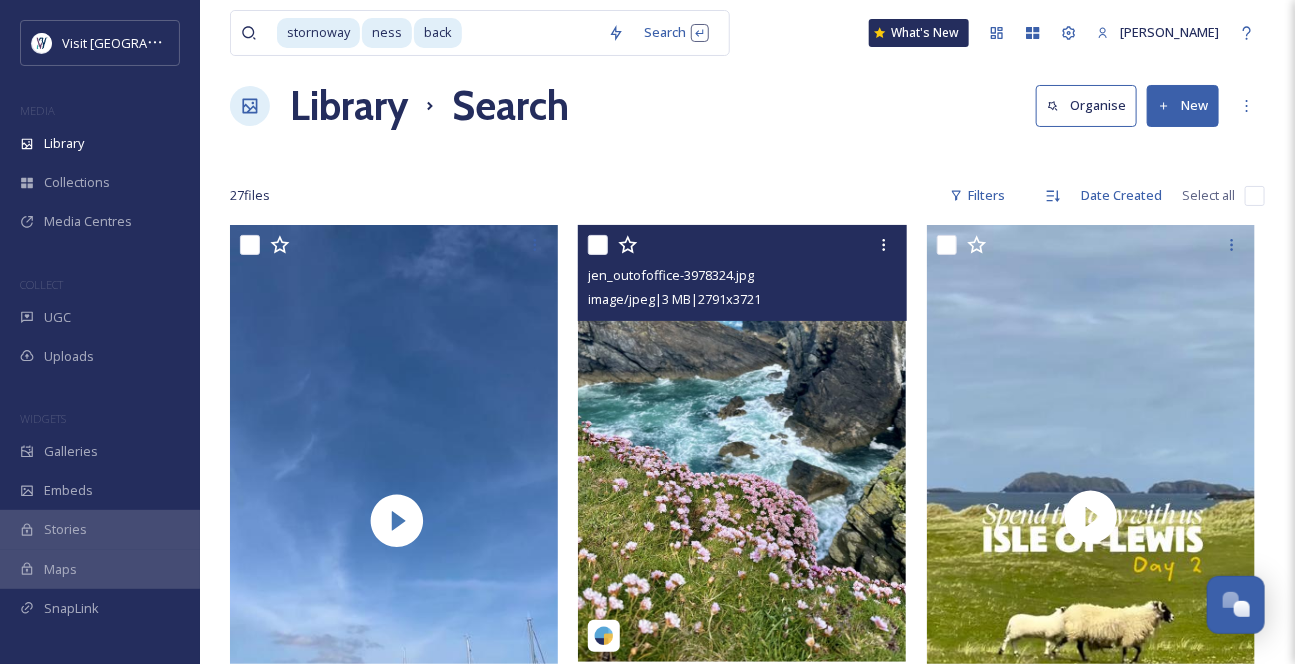 scroll, scrollTop: 0, scrollLeft: 0, axis: both 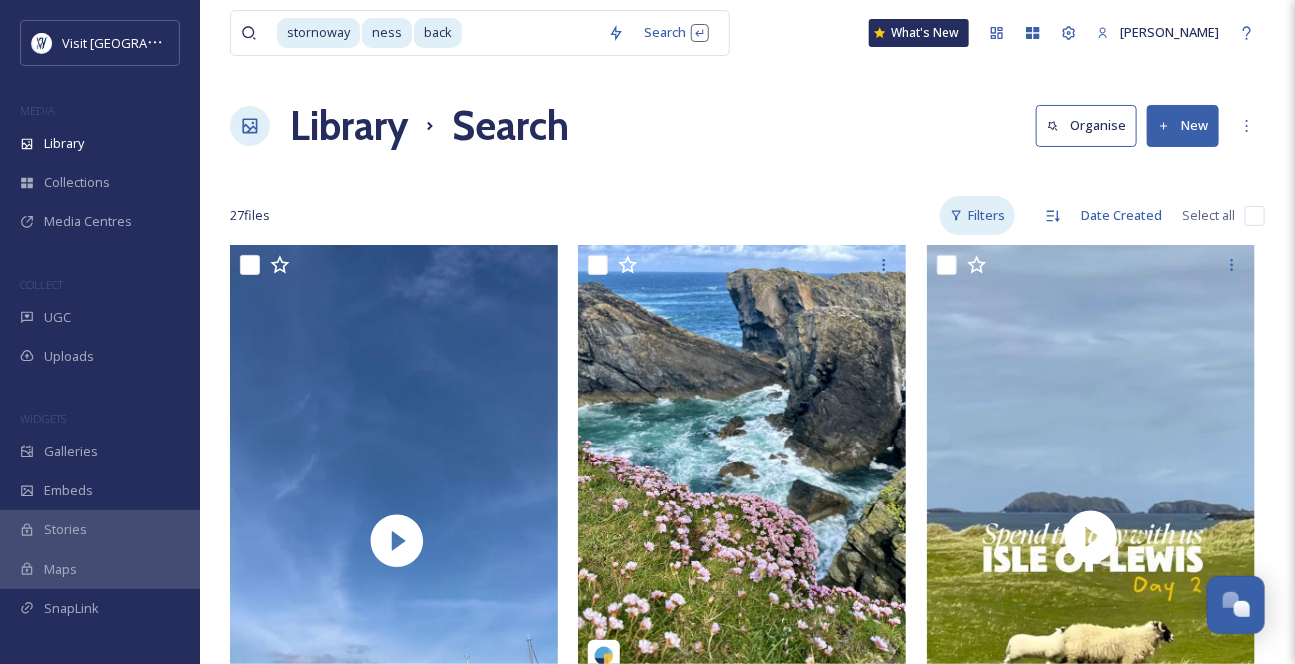 click on "Filters" at bounding box center [977, 215] 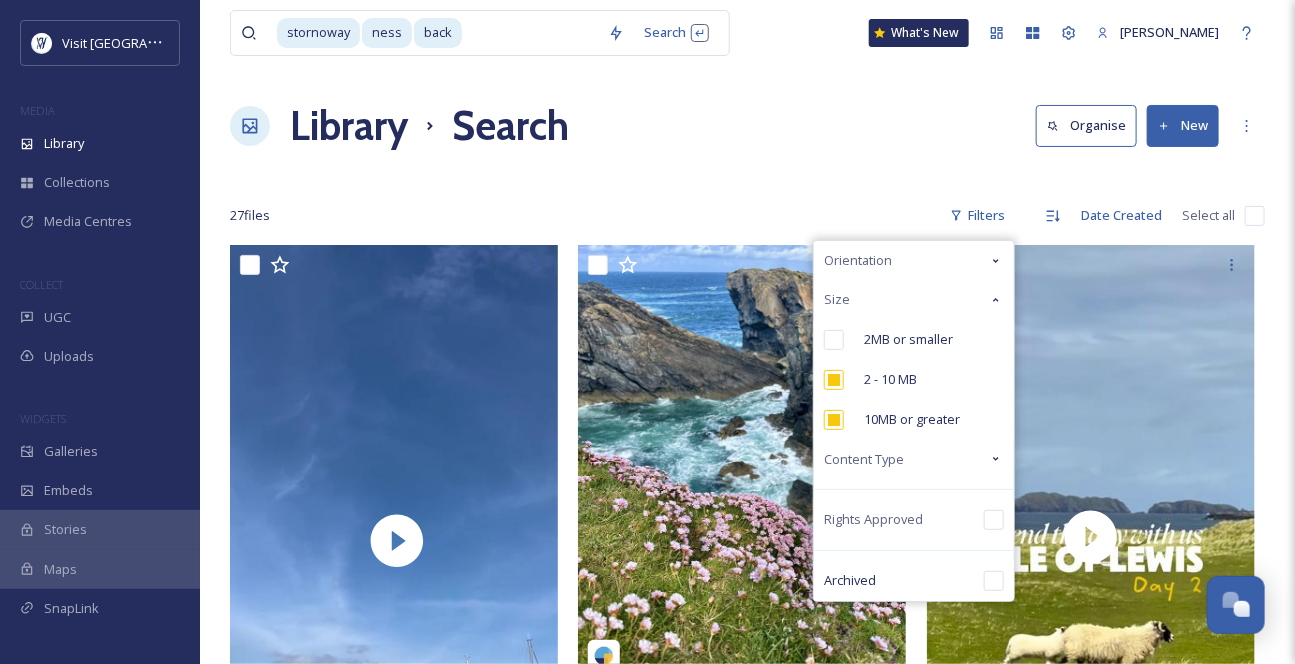 click 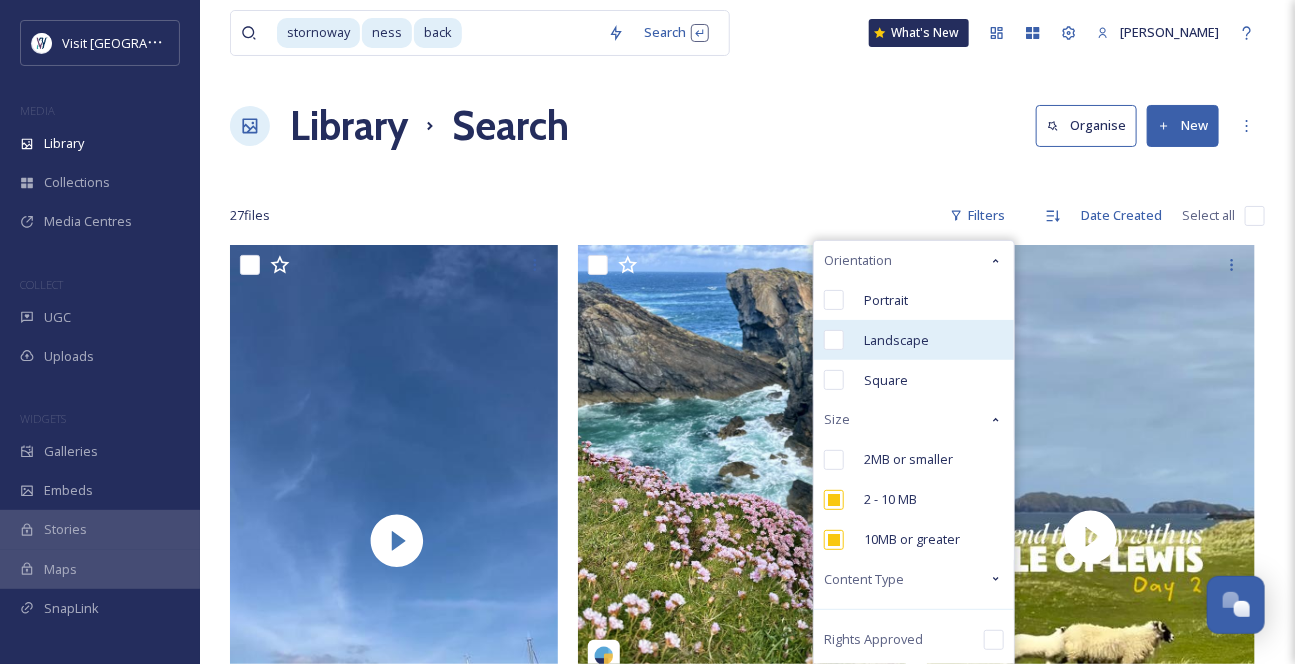 click at bounding box center (834, 340) 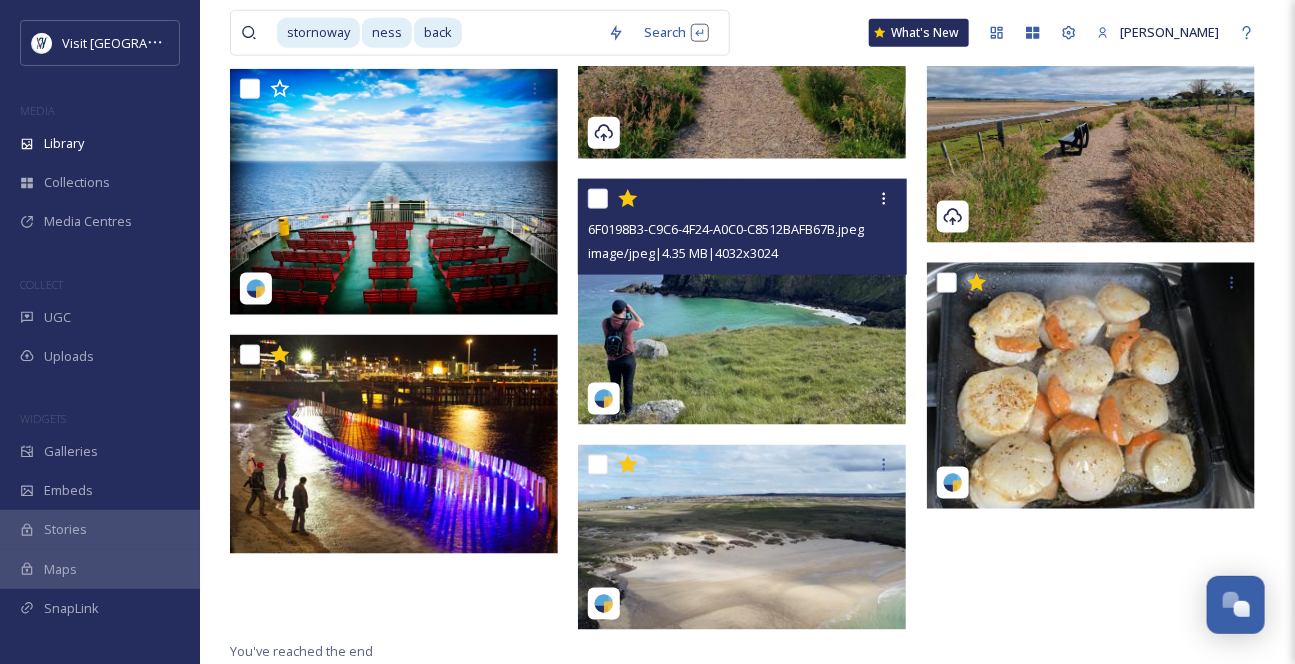 scroll, scrollTop: 915, scrollLeft: 0, axis: vertical 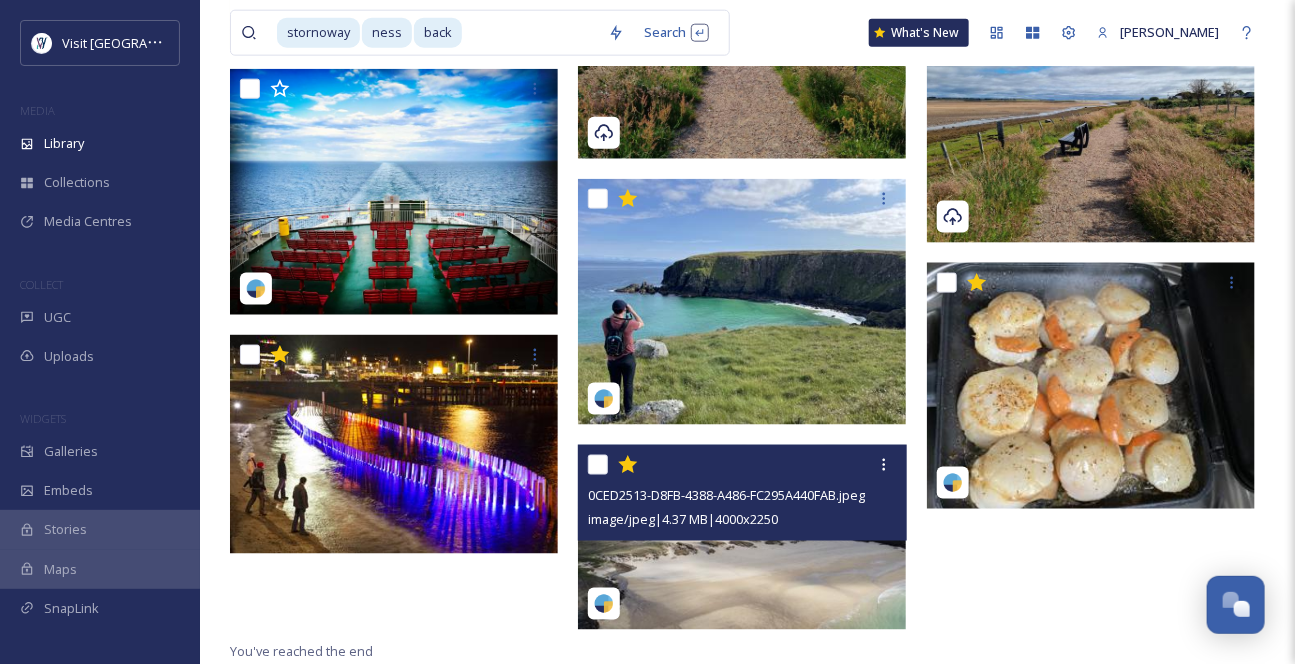 click at bounding box center (742, 537) 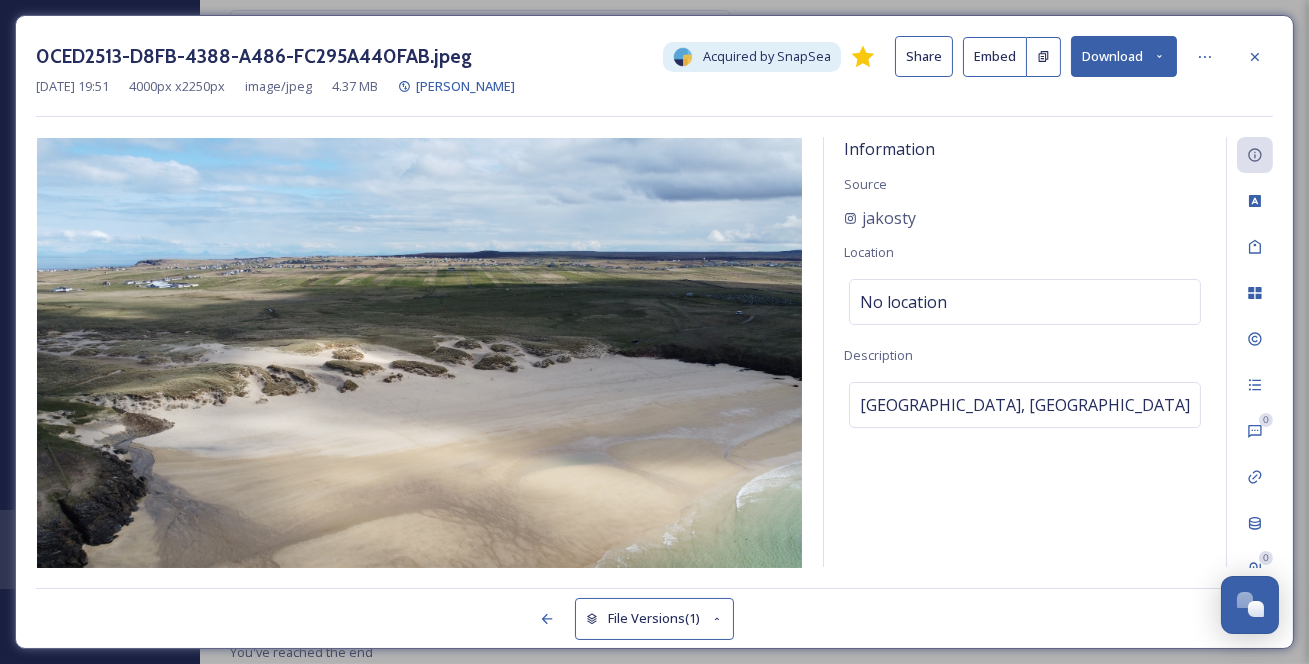 scroll, scrollTop: 0, scrollLeft: 0, axis: both 